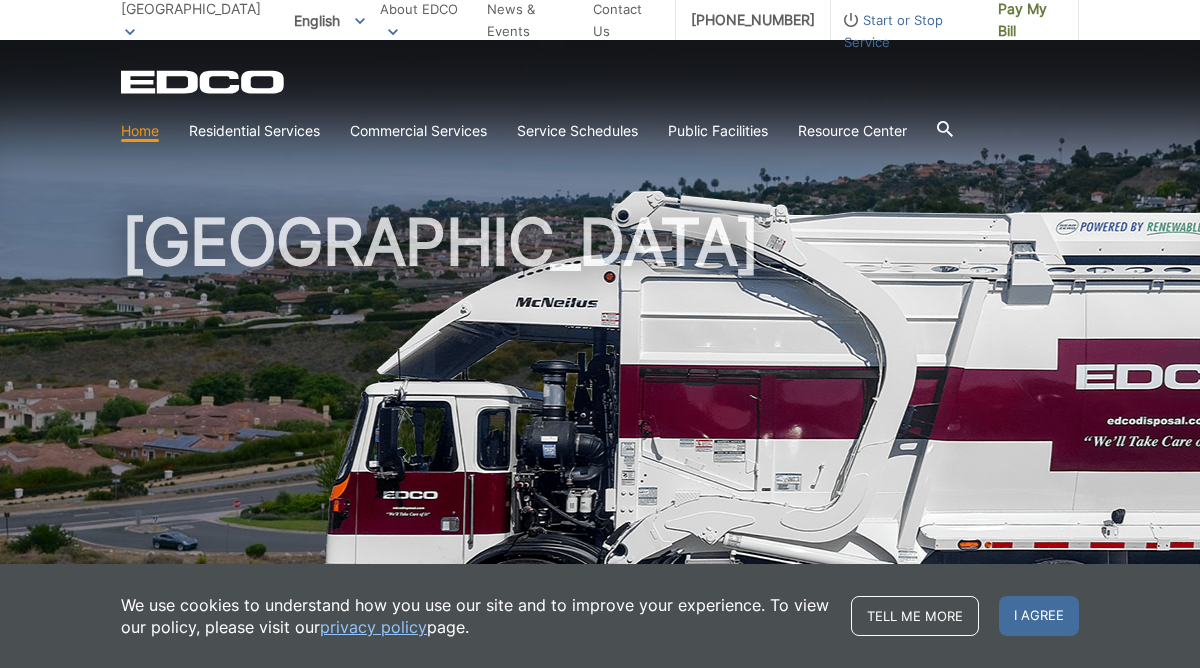scroll, scrollTop: 340, scrollLeft: 0, axis: vertical 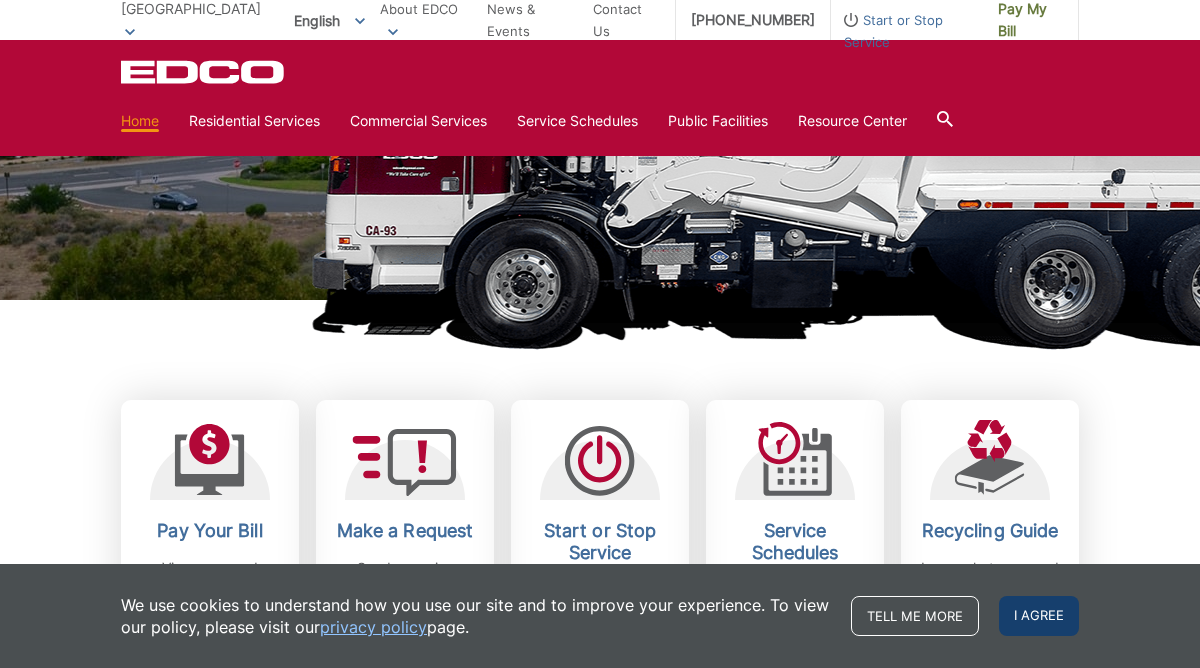 click on "I agree" at bounding box center [1039, 616] 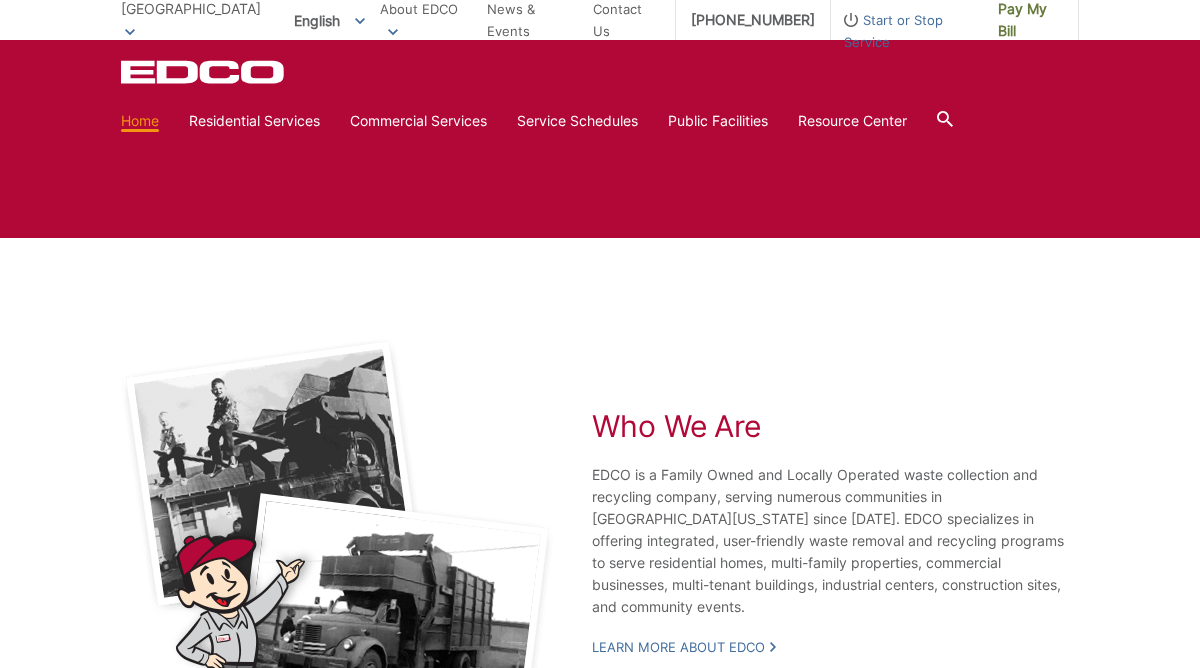 scroll, scrollTop: 1159, scrollLeft: 0, axis: vertical 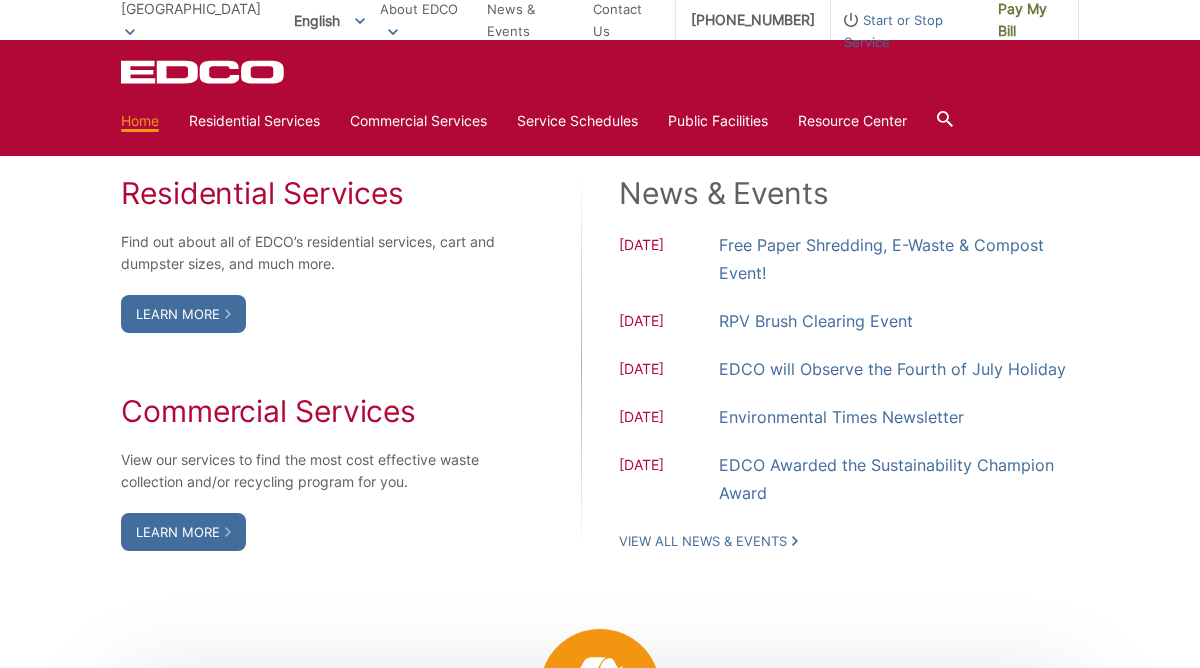 click 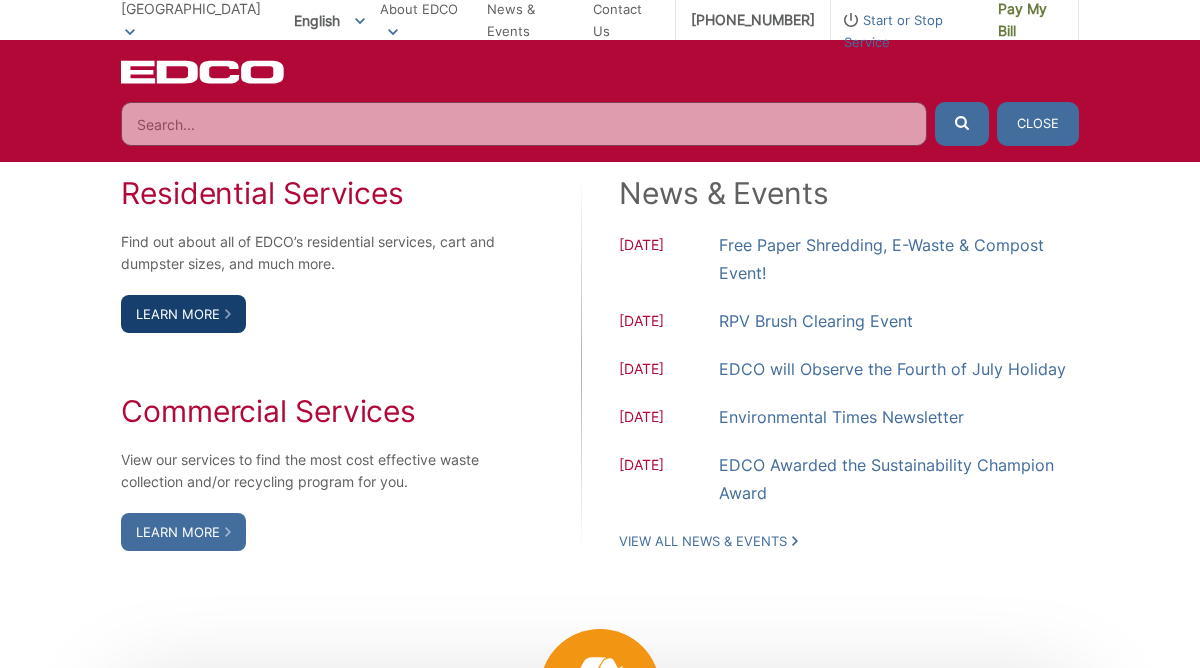 click on "Learn More" at bounding box center [183, 314] 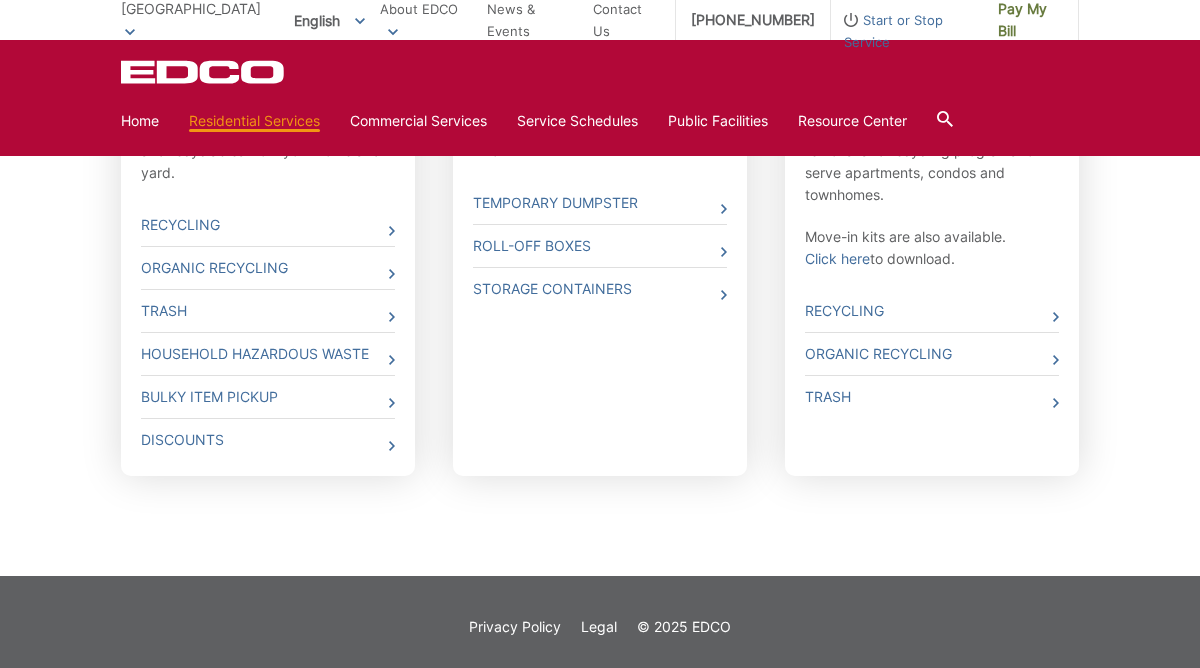 scroll, scrollTop: 0, scrollLeft: 0, axis: both 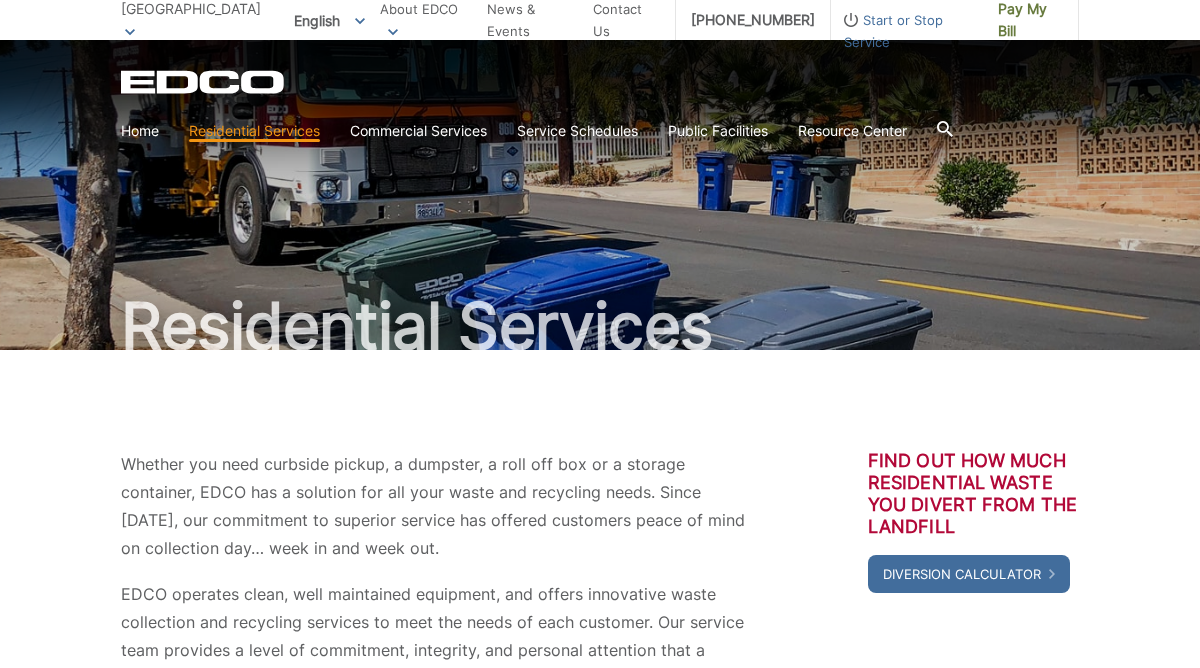 drag, startPoint x: 961, startPoint y: 22, endPoint x: 1006, endPoint y: 31, distance: 45.891174 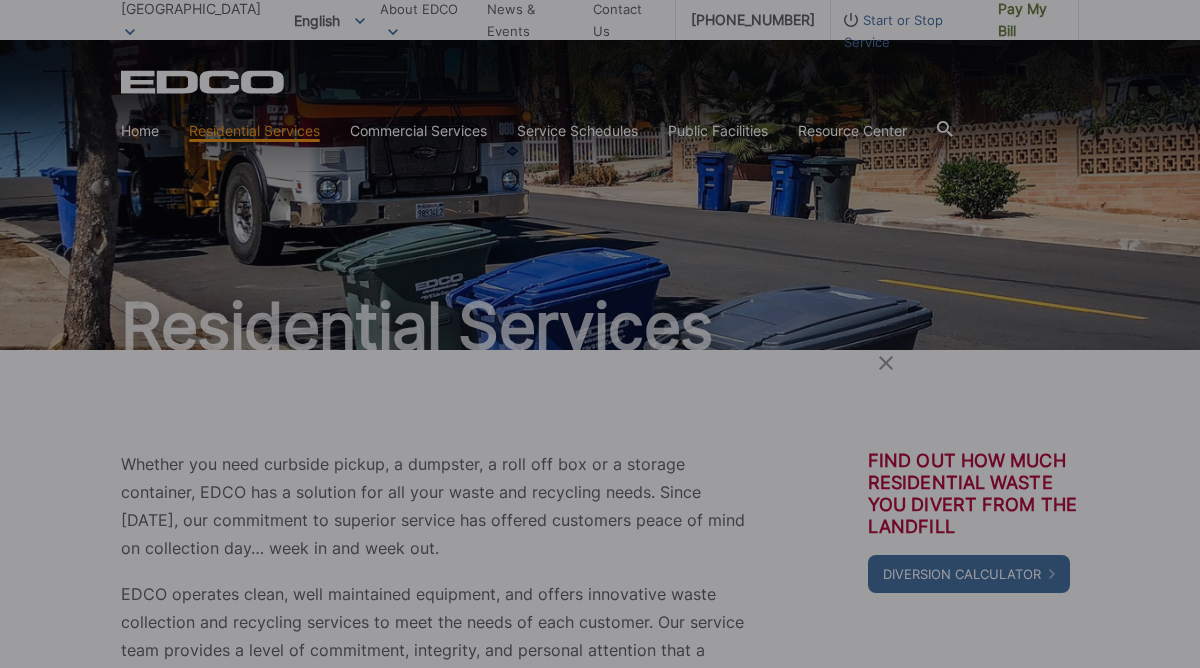 click on "Entry Status None In Progress Completed None None In Progress Completed
I Would Like To:
Start Service
Stop Service
Please complete the form below, then follow the instructions that follow.
Your Location: * Select your location Alpine Bonita Bonsall Borrego Springs Boulevard Buena Park Campo Coronado Corporate Del Mar Descanso Dulzura City of El Cajon El Cajon County El Segundo Encinitas Escondido Escondido County Fallbrook Guatay Imperial Beach Jacumba Jamul Julian La Mesa City La Mesa County La Mirada La Palma Lakeside Lakewood Lemon Grove Lincoln Acres Long Beach National City Pala Pauma Valley Pine Valley Potrero Poway Rainbow Ramona Rancho Palos Verdes Rancho Santa Fe San Diego San Marcos San Marcos County Signal Hill Solana Beach Spring Valley Tecate Torrance Valley Center City of Vista Vista County Rancho Palos Verdes Select your location Alpine Bonita Bonsall Campo *" at bounding box center [600, 334] 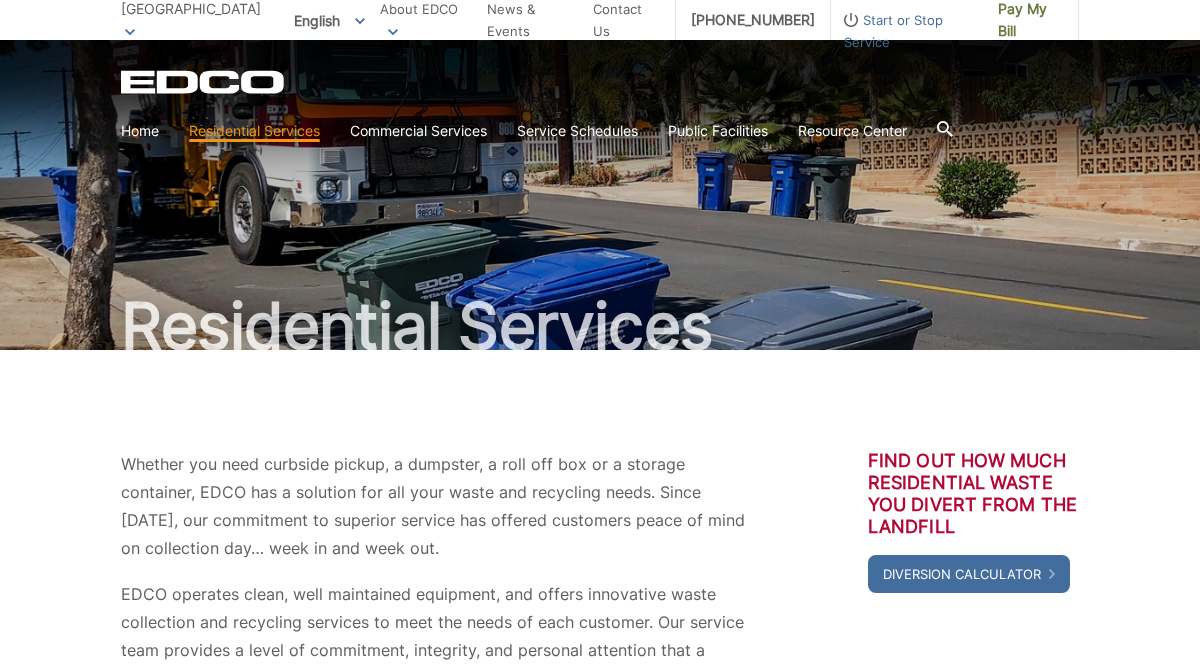 click on "Pay My Bill" at bounding box center [1030, 20] 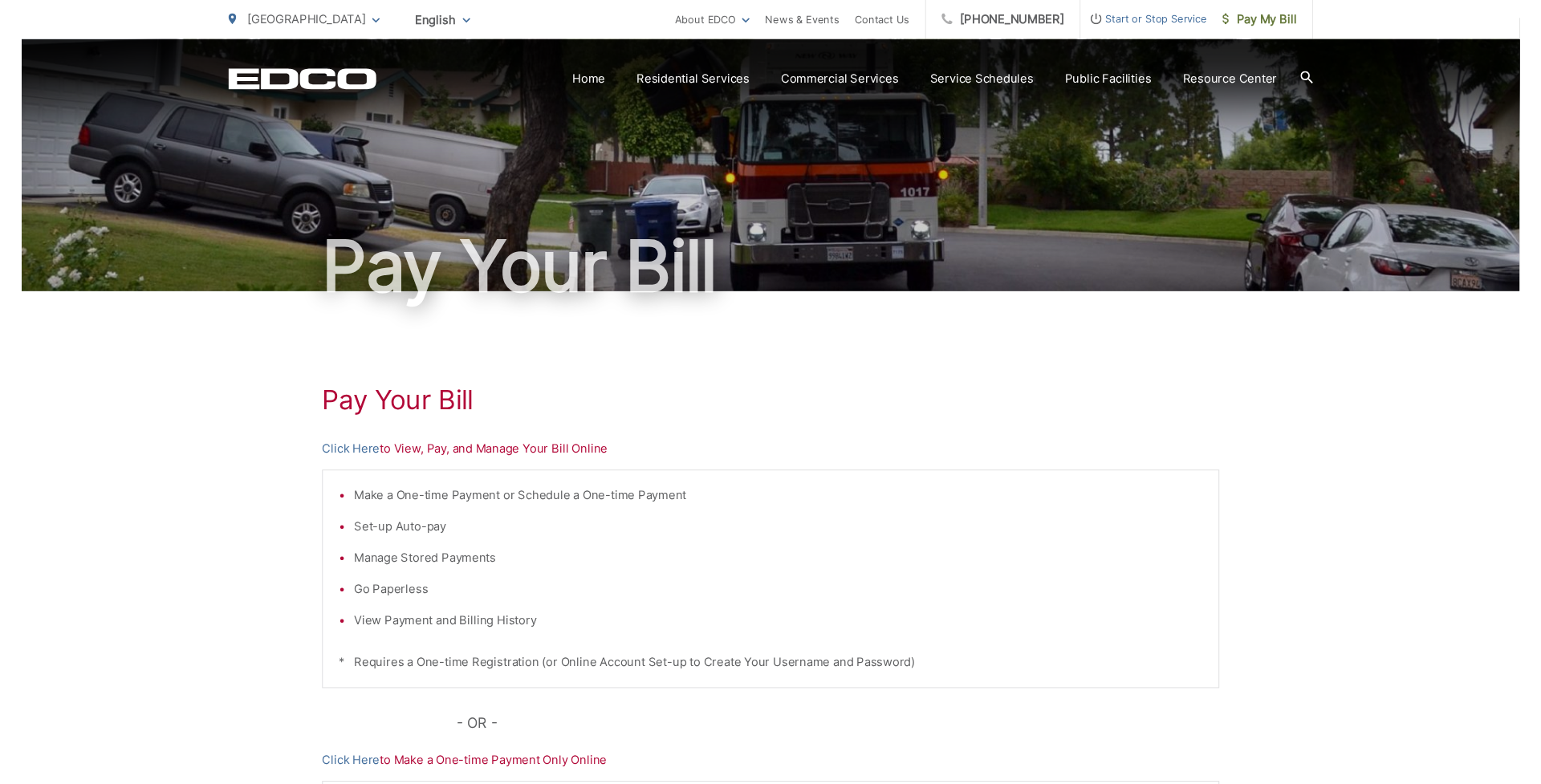 scroll, scrollTop: 274, scrollLeft: 0, axis: vertical 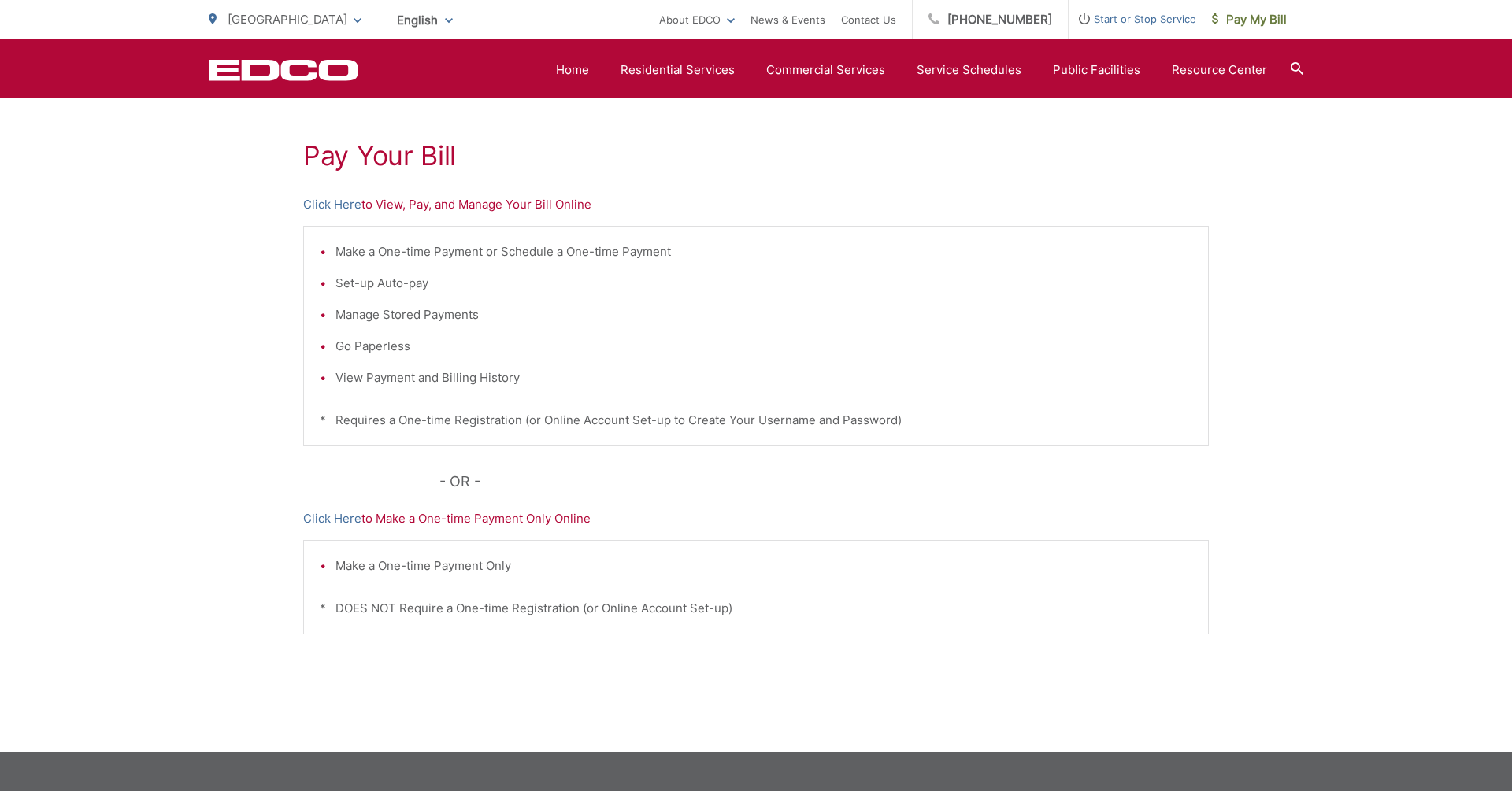 click on "Click Here  to View, Pay, and Manage Your Bill Online" at bounding box center (756, 205) 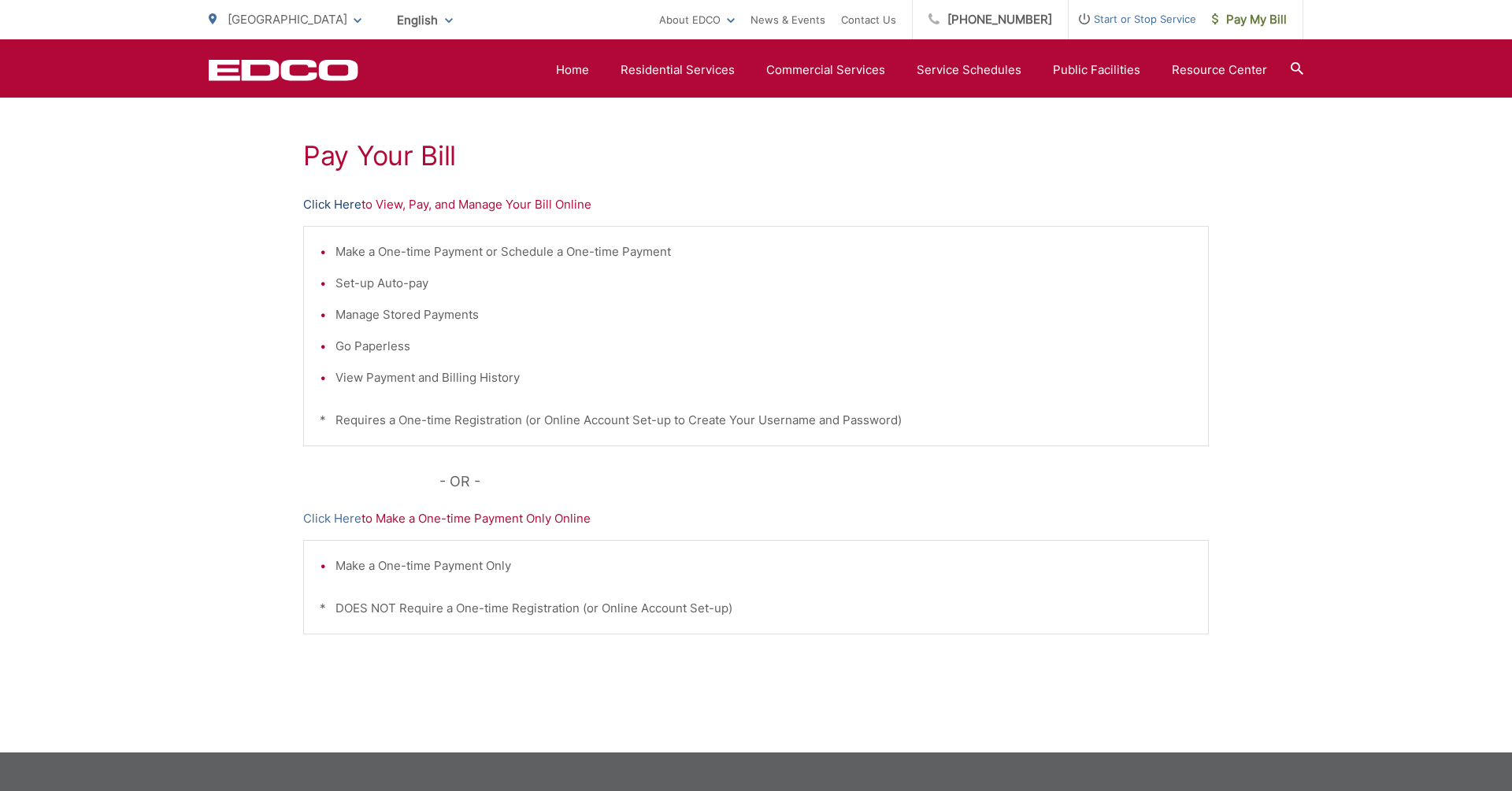 click on "Click Here" at bounding box center (332, 205) 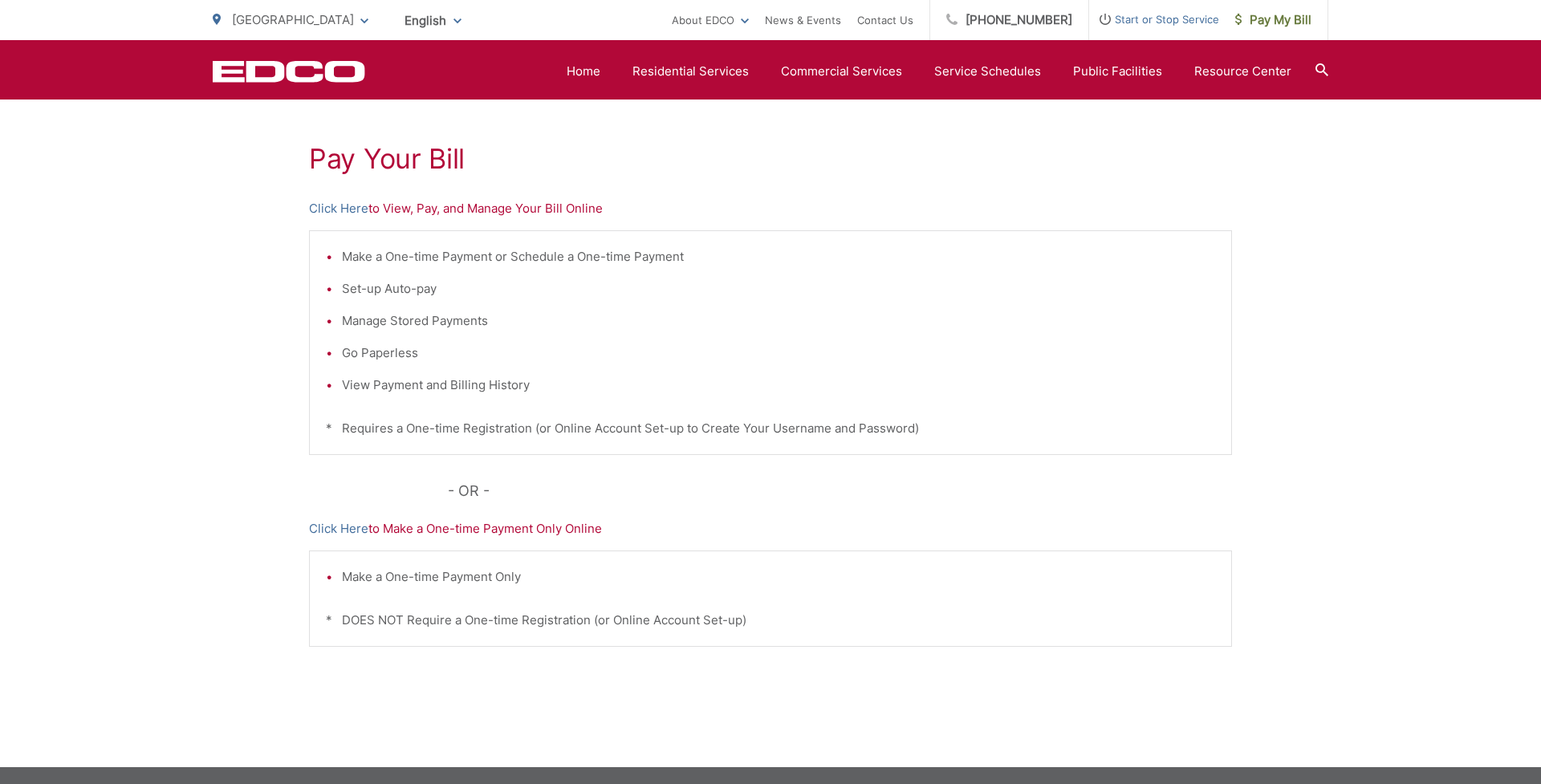 click on "Pay Your Bill
Click Here  to View, Pay, and Manage Your Bill Online
Make a One-time Payment or Schedule a One-time Payment
Set-up Auto-pay
Manage Stored Payments
Go Paperless
View Payment and Billing History
*   Requires a One-time Registration (or Online Account Set-up to Create Your Username and Password)
- OR -
Click Here  to Make a One-time Payment Only Online
Make a One-time Payment Only
*   DOES NOT Require a One-time Registration (or Online Account Set-up)" at bounding box center [770, 407] 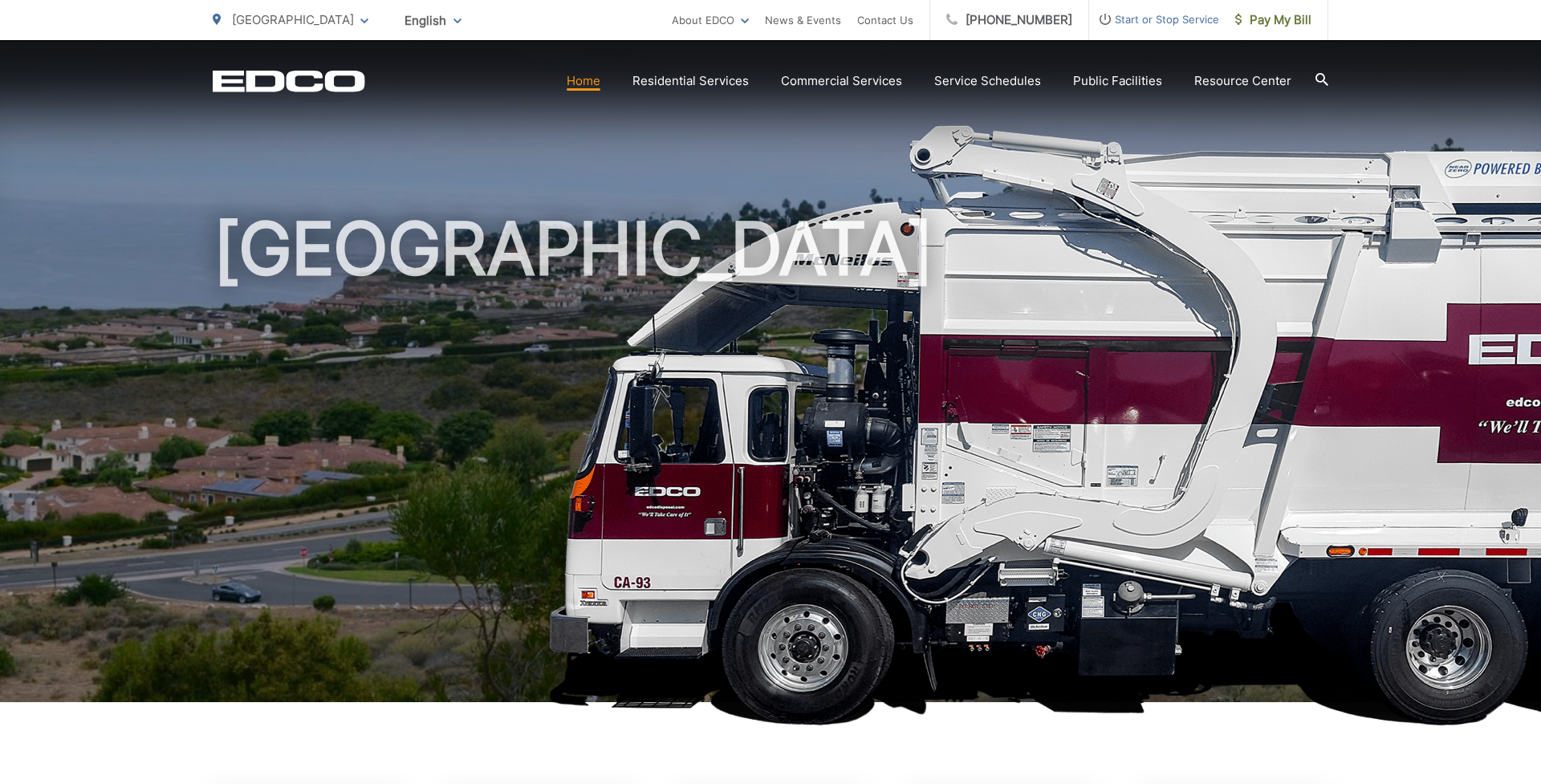 scroll, scrollTop: 1008, scrollLeft: 0, axis: vertical 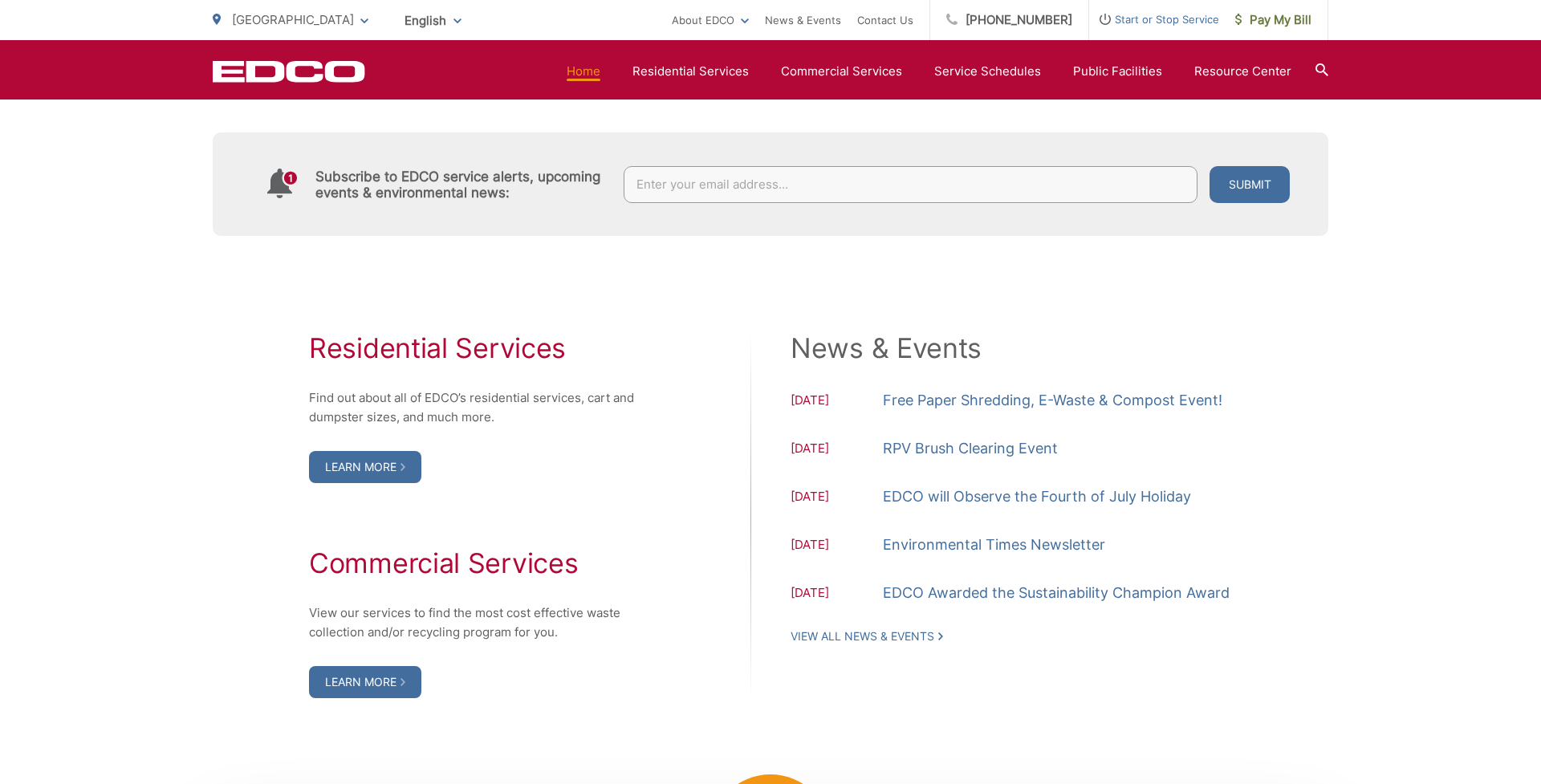 click at bounding box center [911, 185] 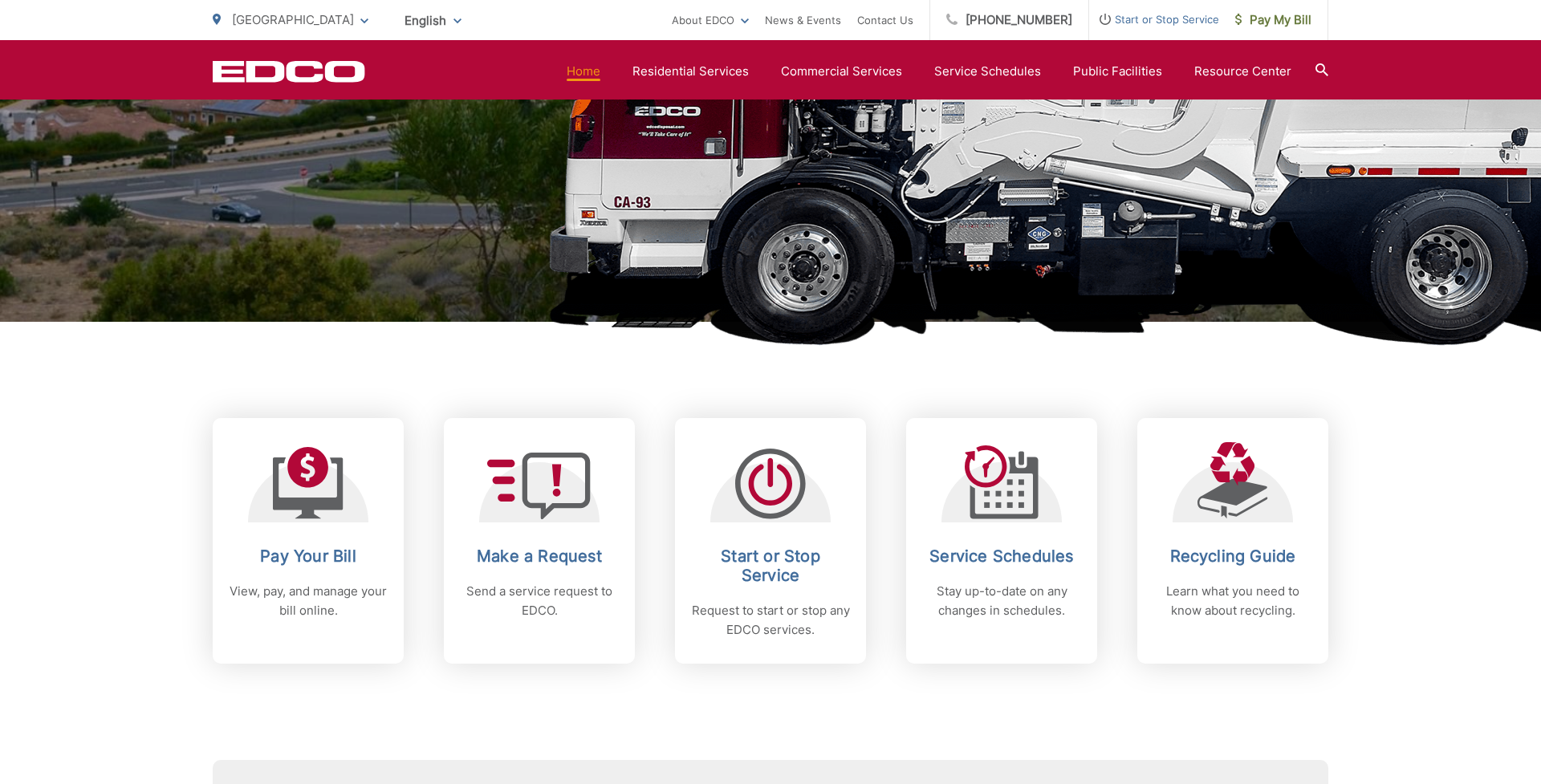 scroll, scrollTop: 0, scrollLeft: 0, axis: both 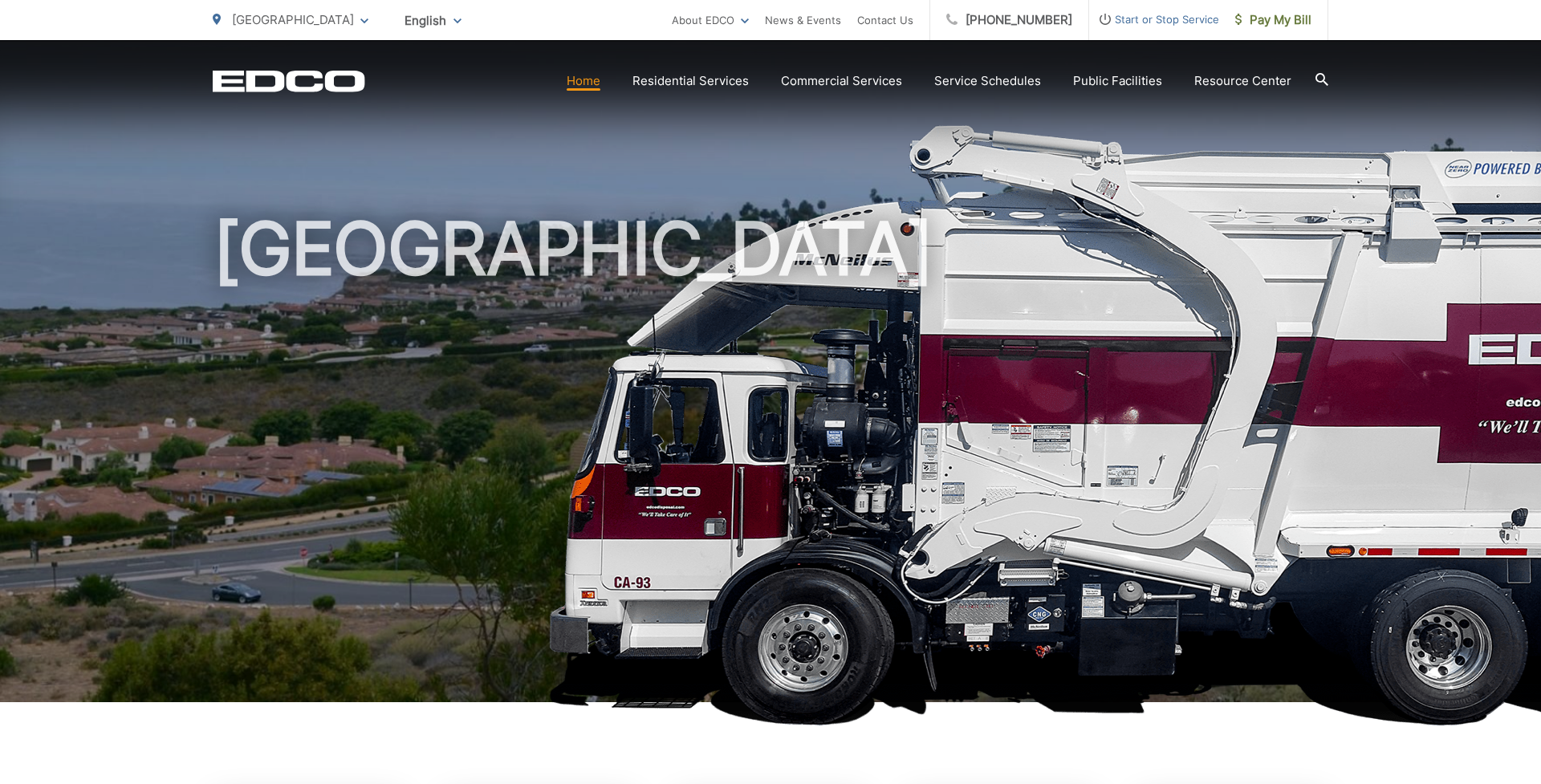 click 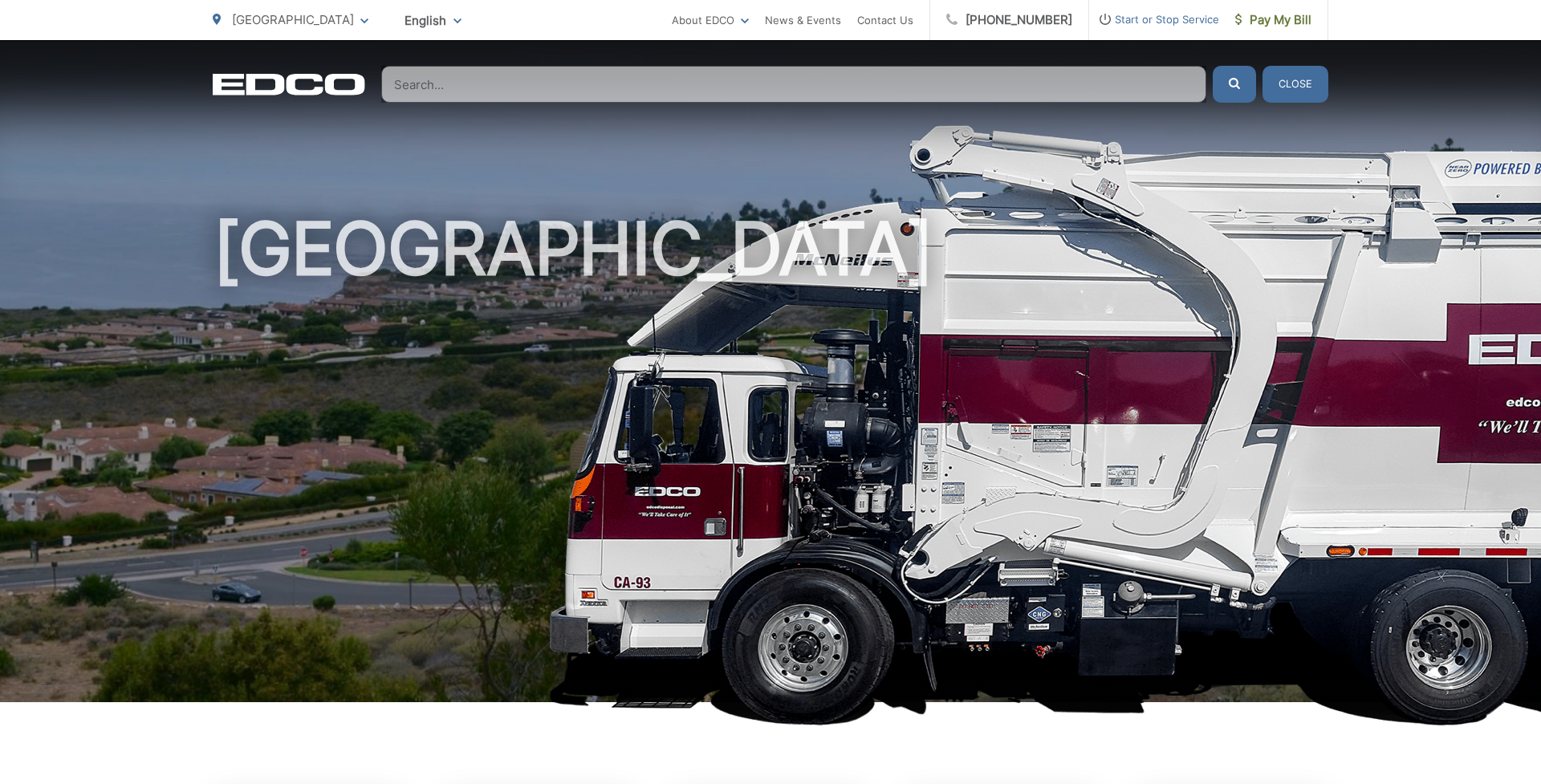 click at bounding box center [794, 84] 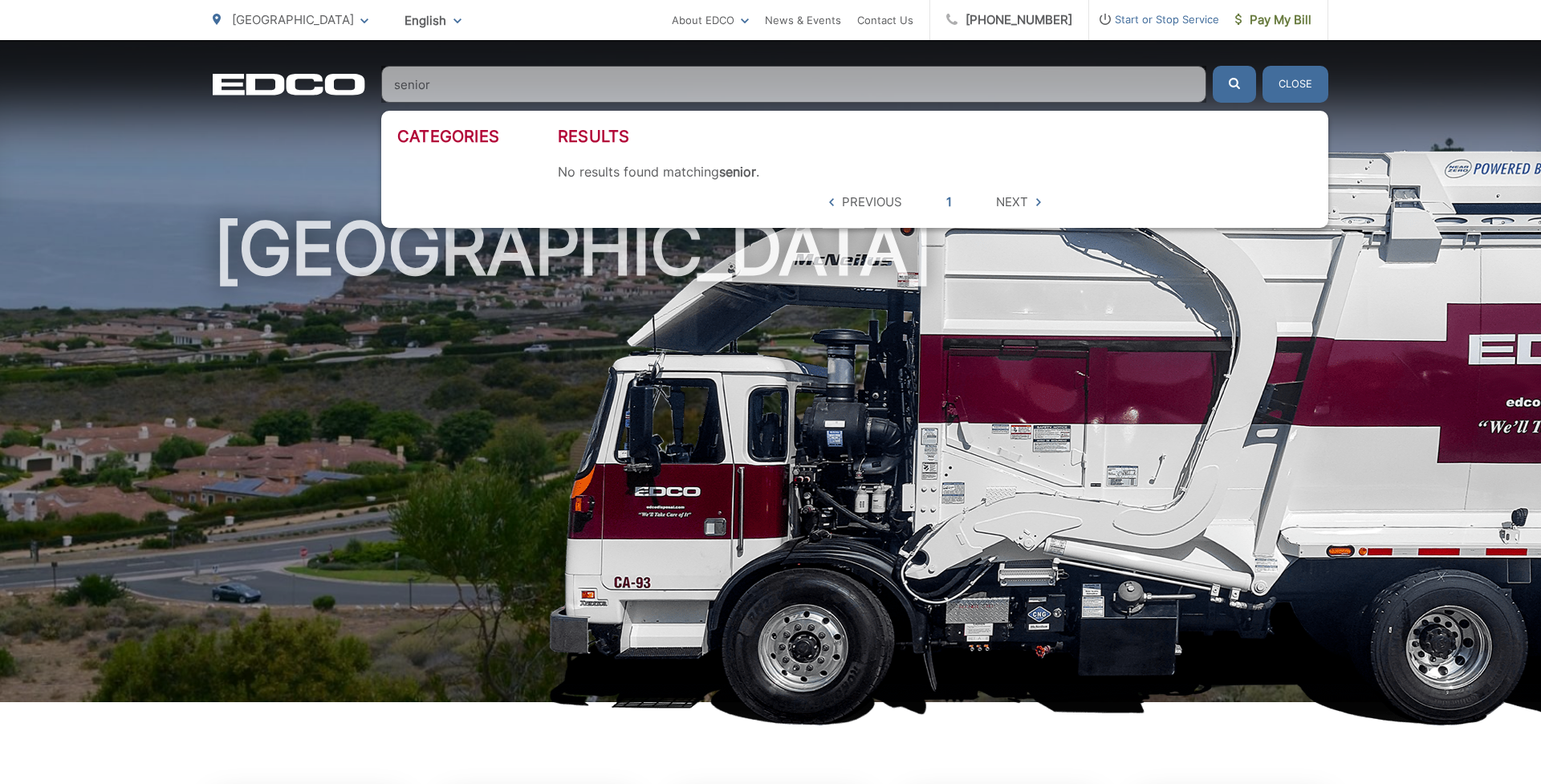 type on "senior" 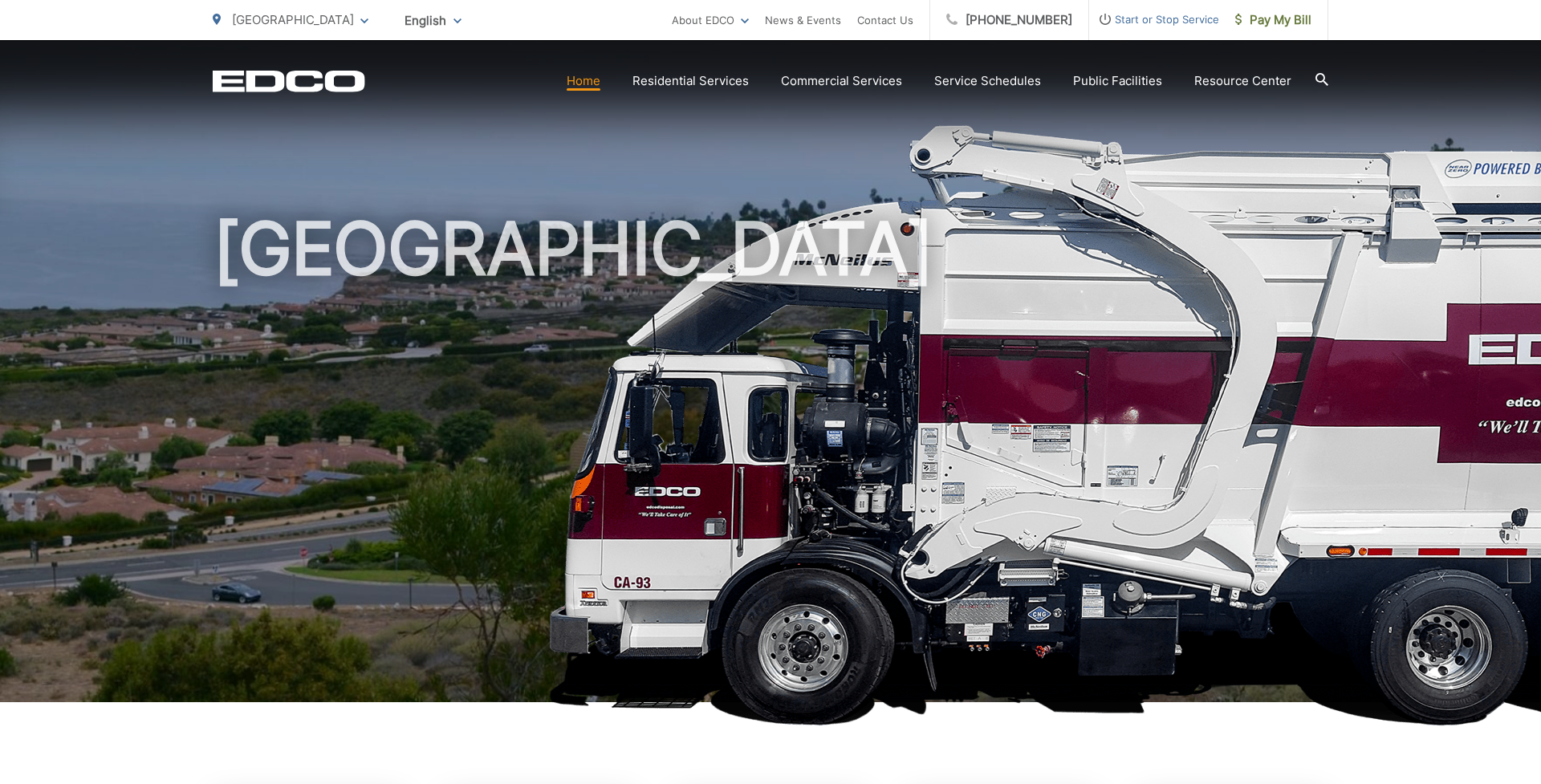 click at bounding box center (1243, 425) 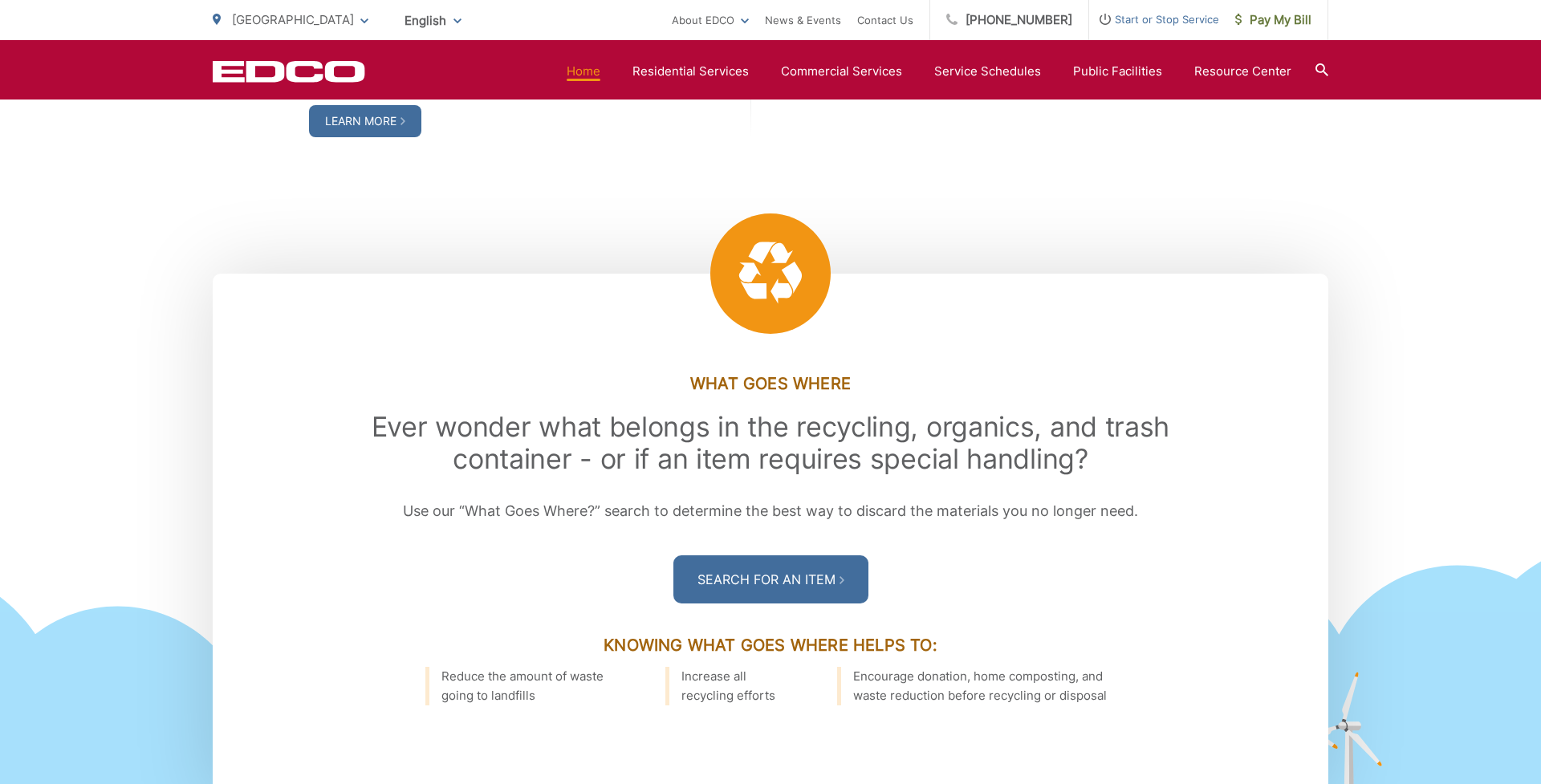 scroll, scrollTop: 910, scrollLeft: 0, axis: vertical 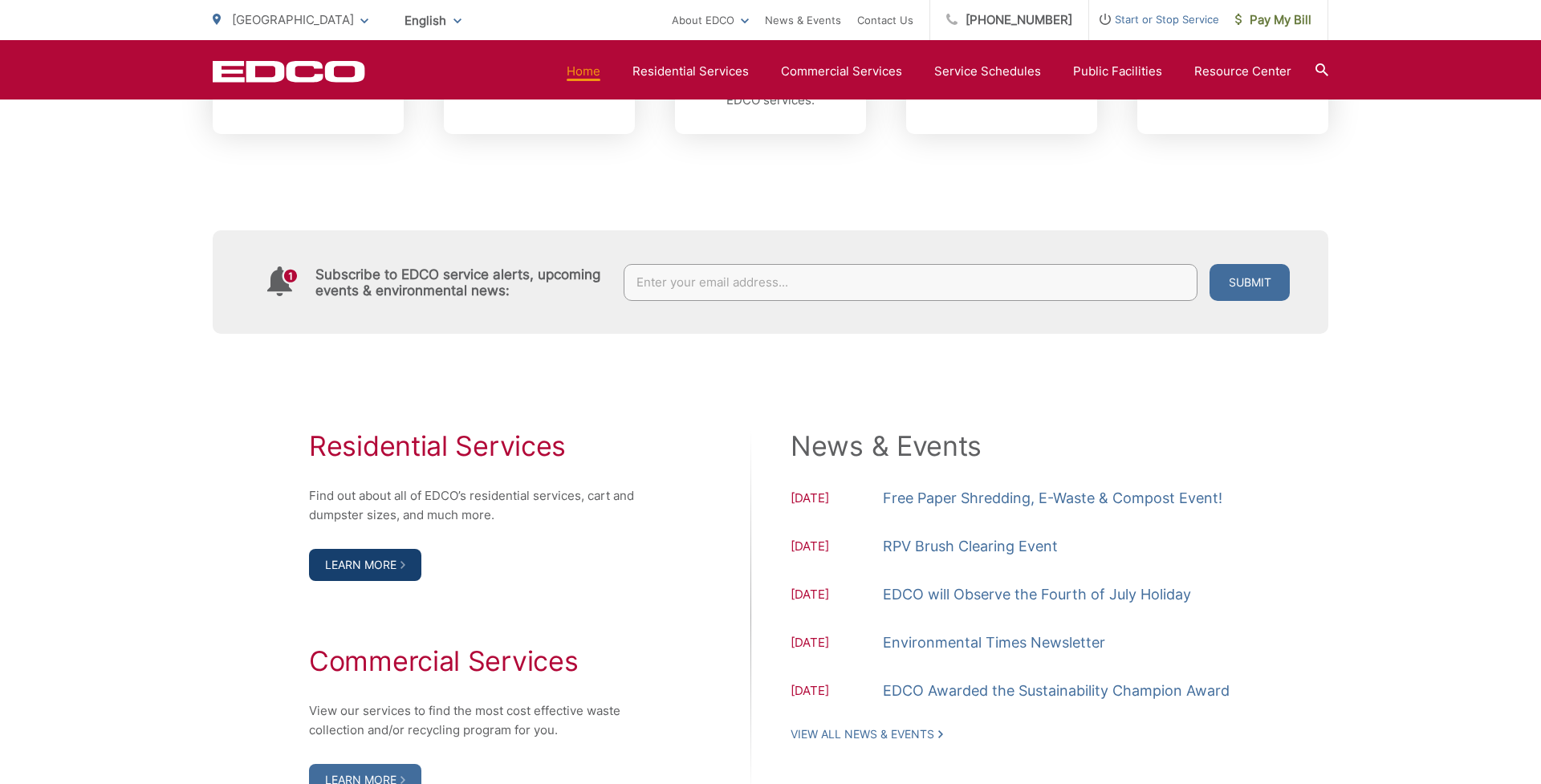 click on "Learn More" at bounding box center [365, 565] 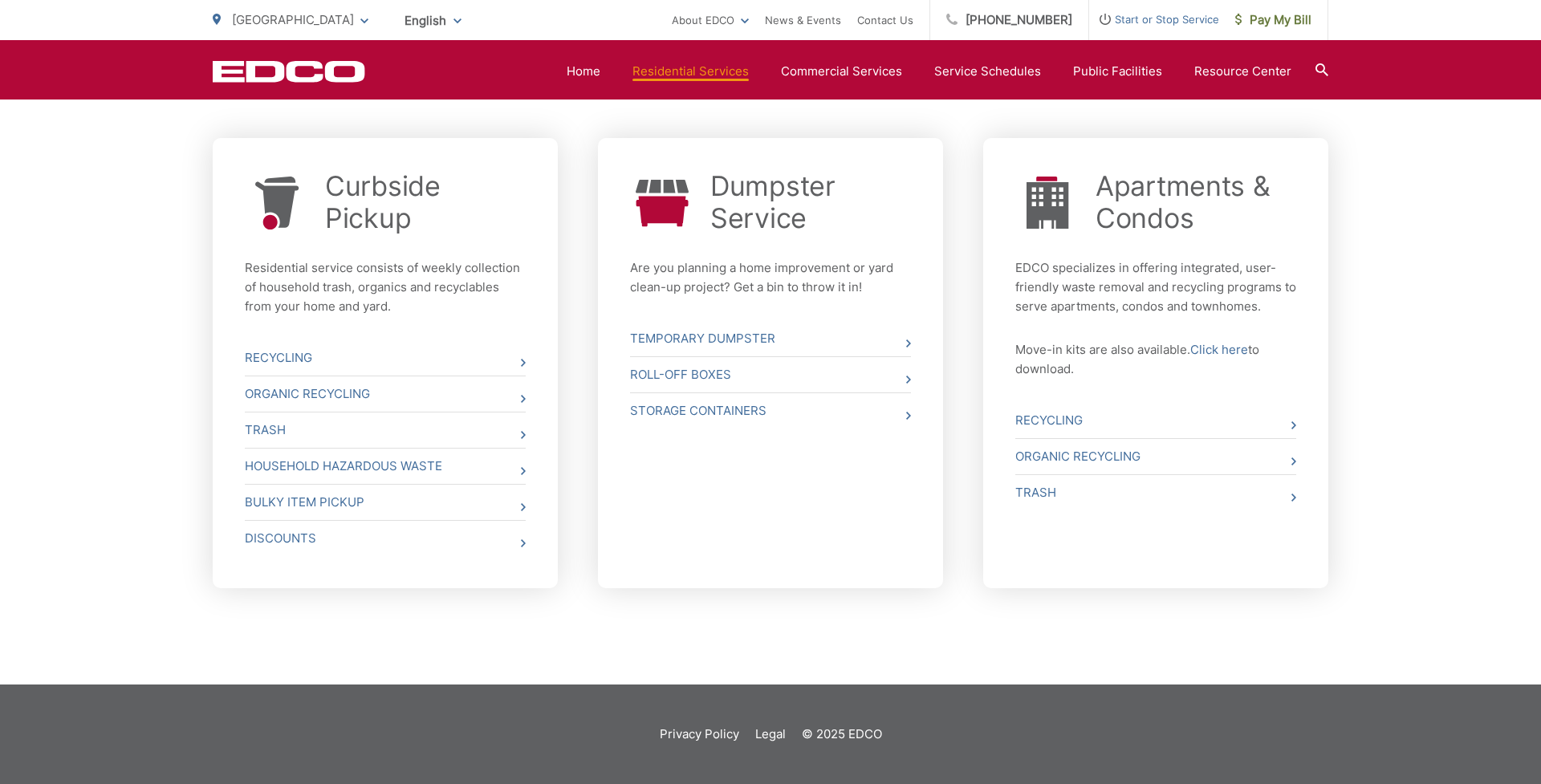 scroll, scrollTop: 0, scrollLeft: 0, axis: both 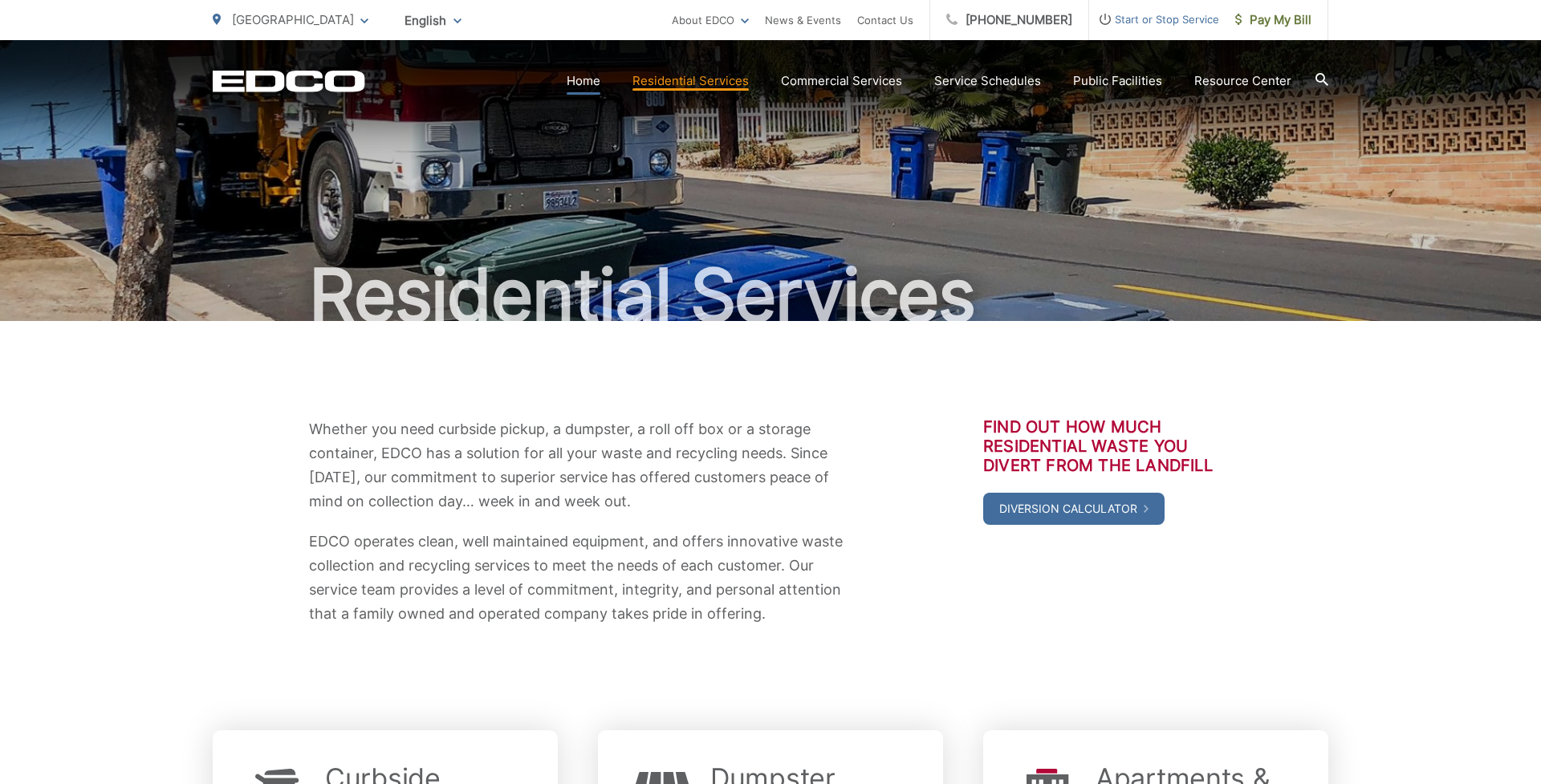 click on "Home" at bounding box center [583, 81] 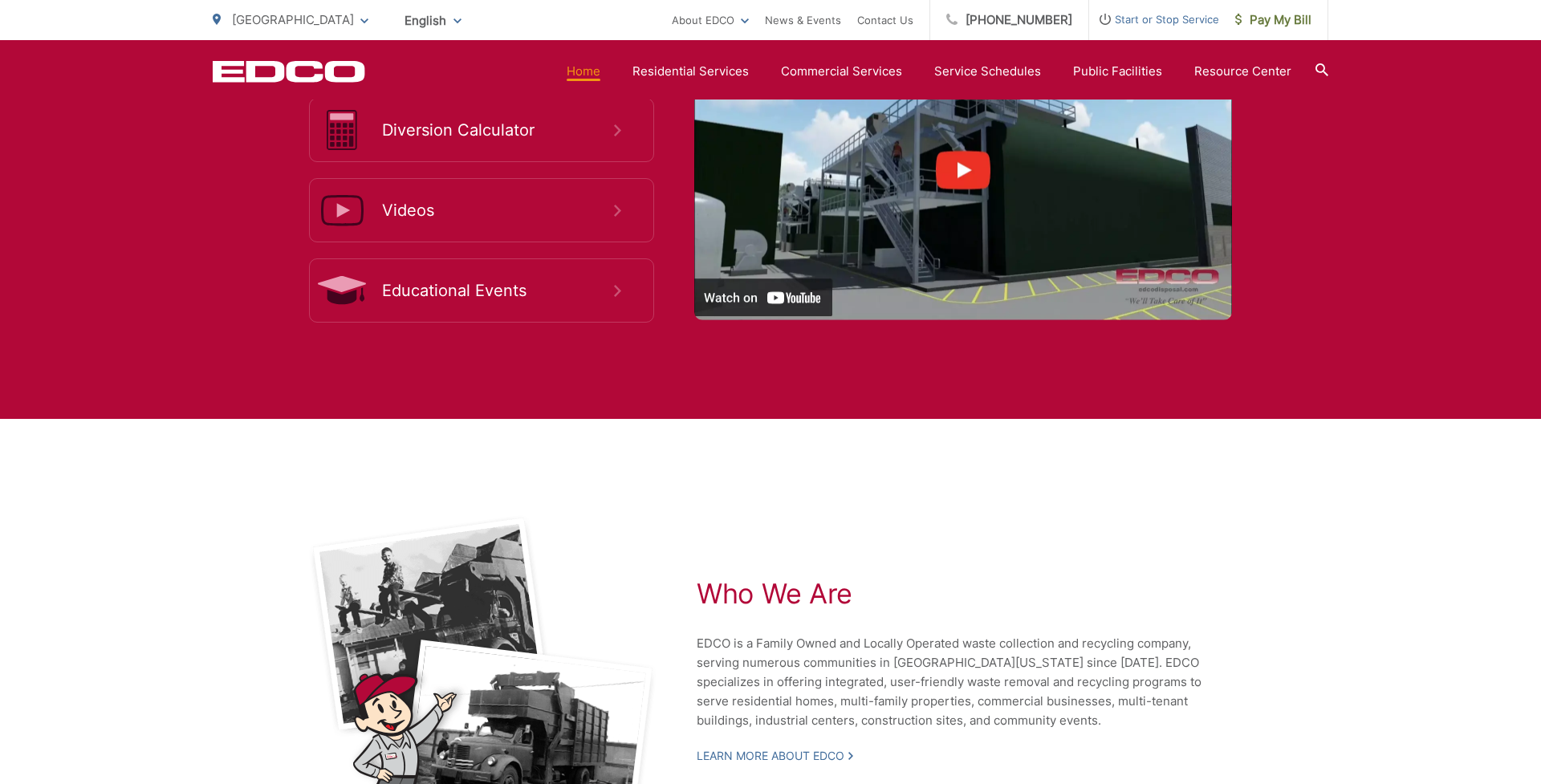 scroll, scrollTop: 2920, scrollLeft: 0, axis: vertical 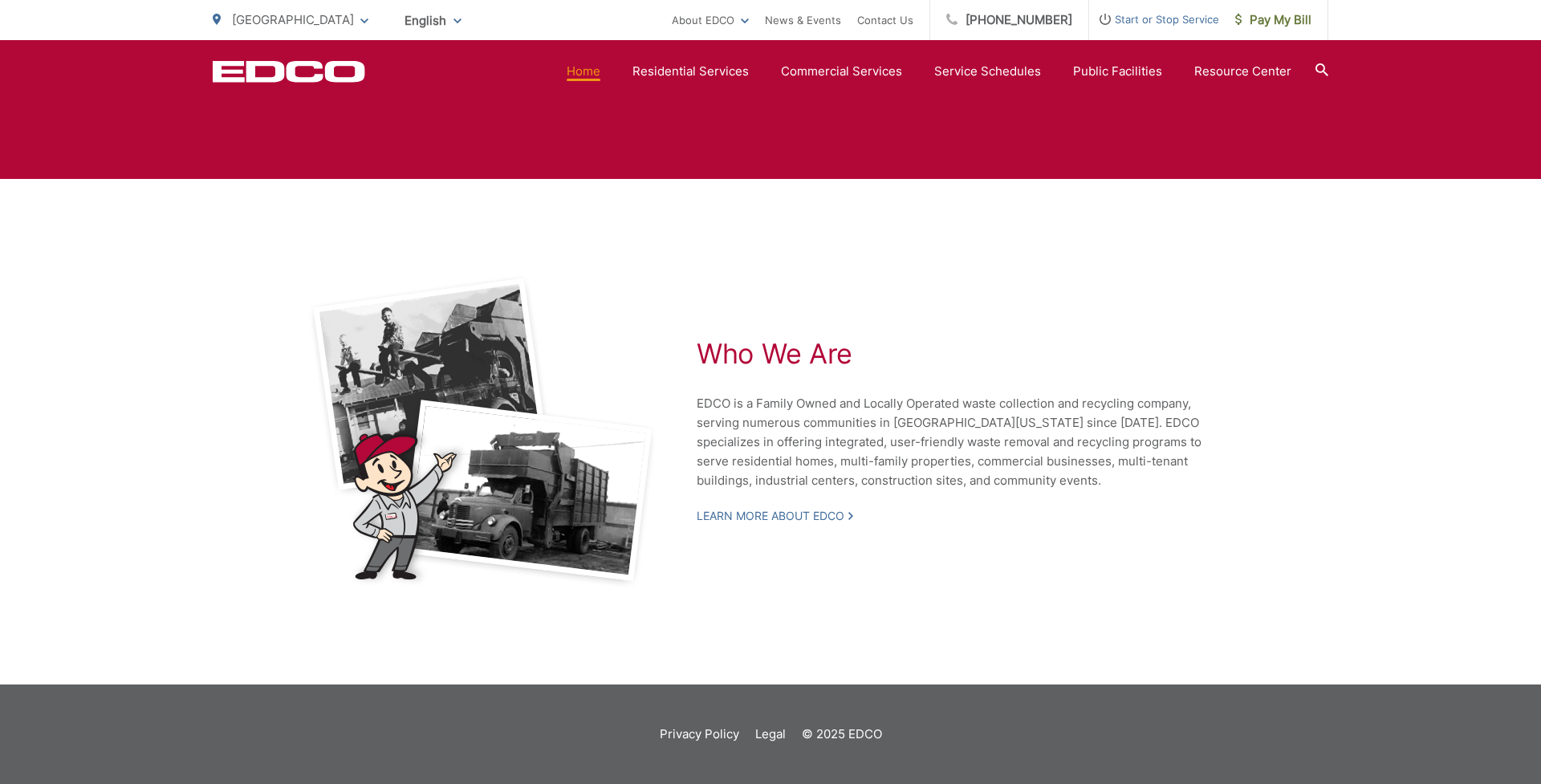 click on "Who We Are
EDCO is a Family Owned and Locally Operated waste collection and recycling company, serving numerous communities in Southern California since 1967. EDCO specializes in offering integrated, user-friendly waste removal and recycling programs to serve residential homes, multi-family properties, commercial businesses, multi-tenant buildings, industrial centers, construction sites, and community events.
Learn More About EDCO" at bounding box center [966, 432] 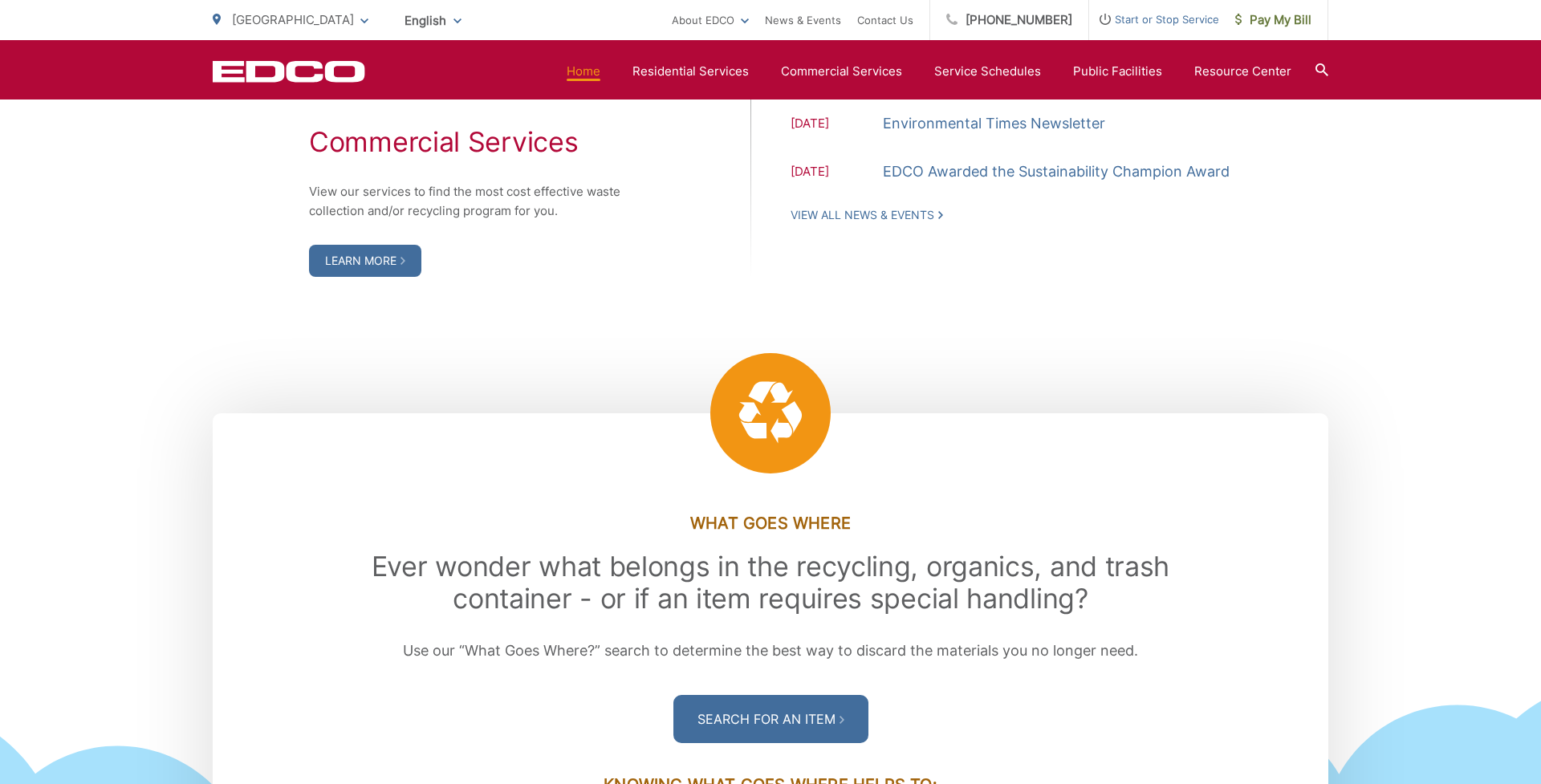 scroll, scrollTop: 962, scrollLeft: 0, axis: vertical 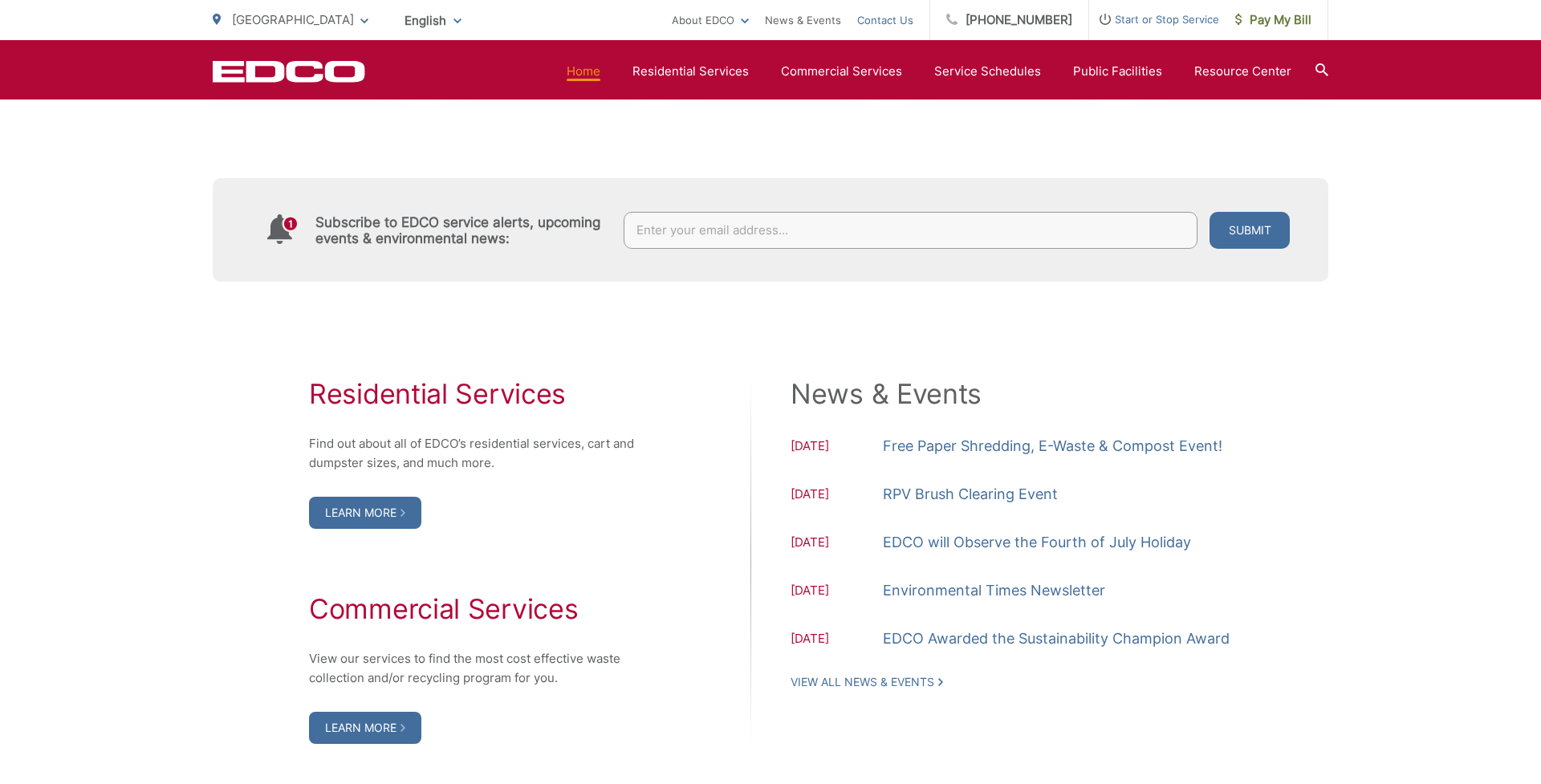 click on "Contact Us" at bounding box center (885, 20) 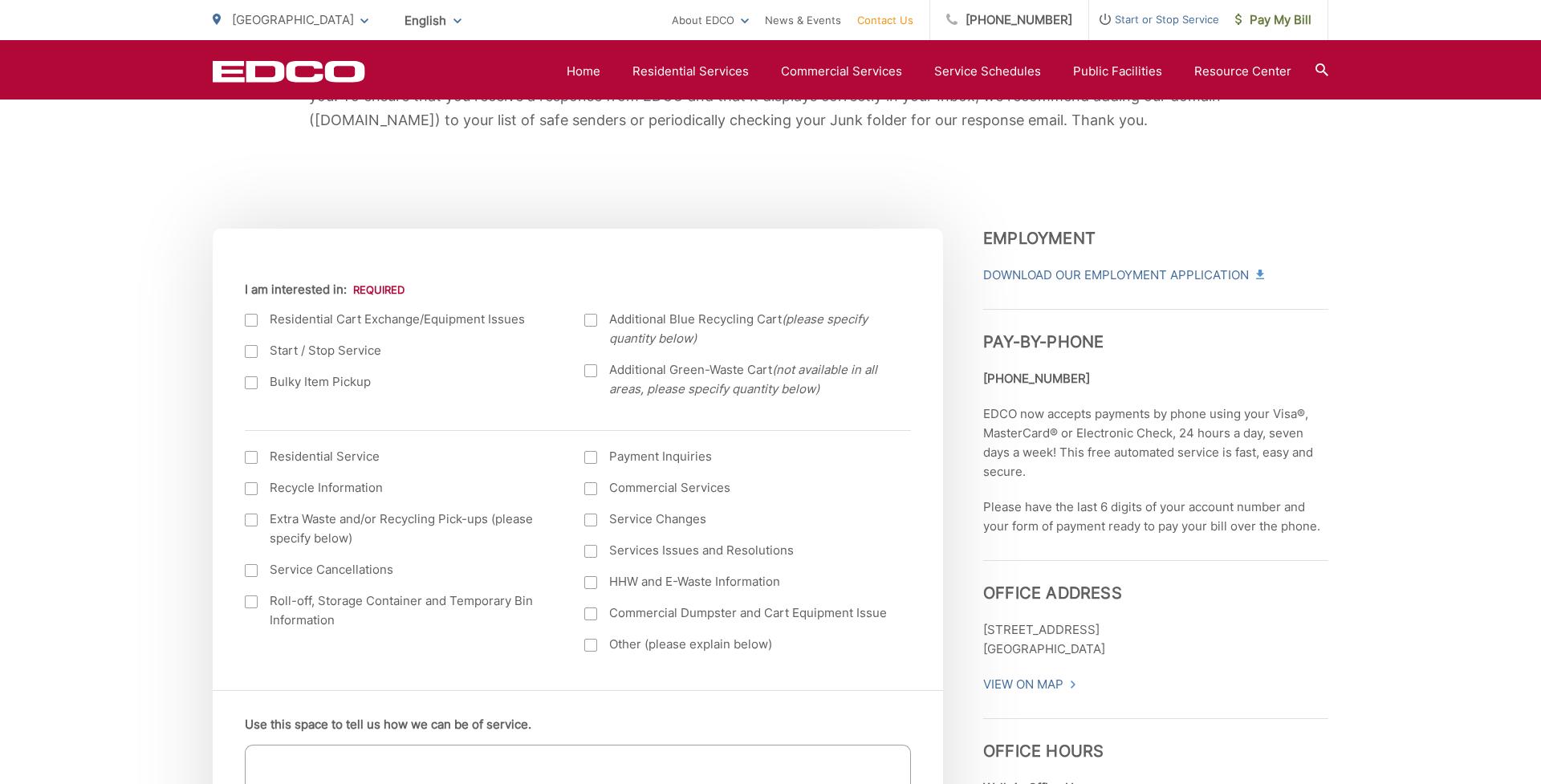 scroll, scrollTop: 576, scrollLeft: 0, axis: vertical 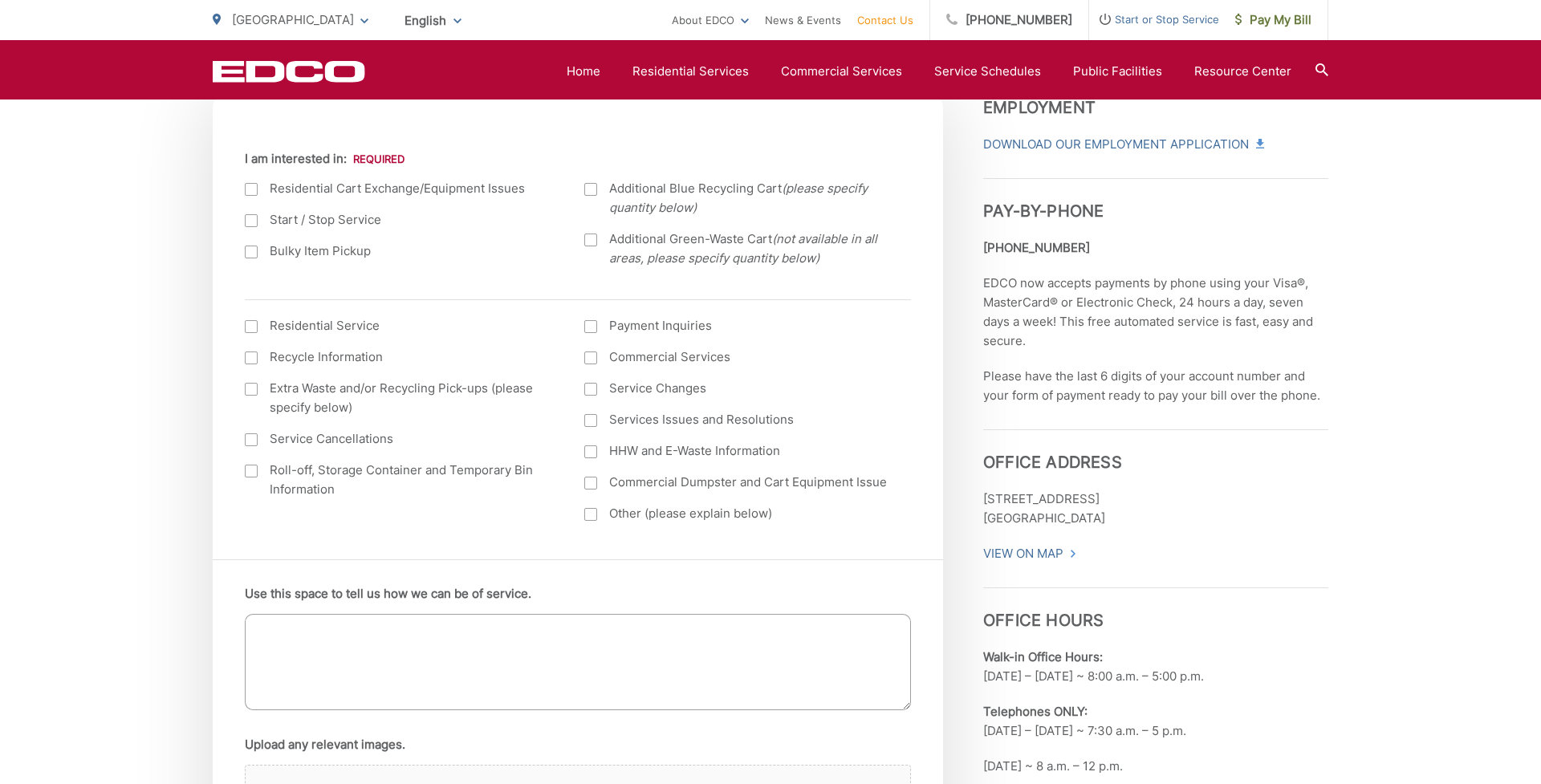click on "EDCO keeps your response strictly confidential.  We do not provide it to any outside source. You will not receive any unsolicited e-mail as a result of your input. Please expect a response within one business day.
* Please be aware that email providers include spam blockers that can affect the delivery and display of some email messages and/or cause a response email to be sent to a junk folder. This means that sometimes those desired e-mail communications might not reach you. To ensure that you receive a response from EDCO and that it displays correctly in your Inbox, we recommend adding our domain (edcodisposal.com) to your list of safe senders or periodically checking your Junk folder for our response email. Thank you.
Entry Status None
*" at bounding box center [770, 981] 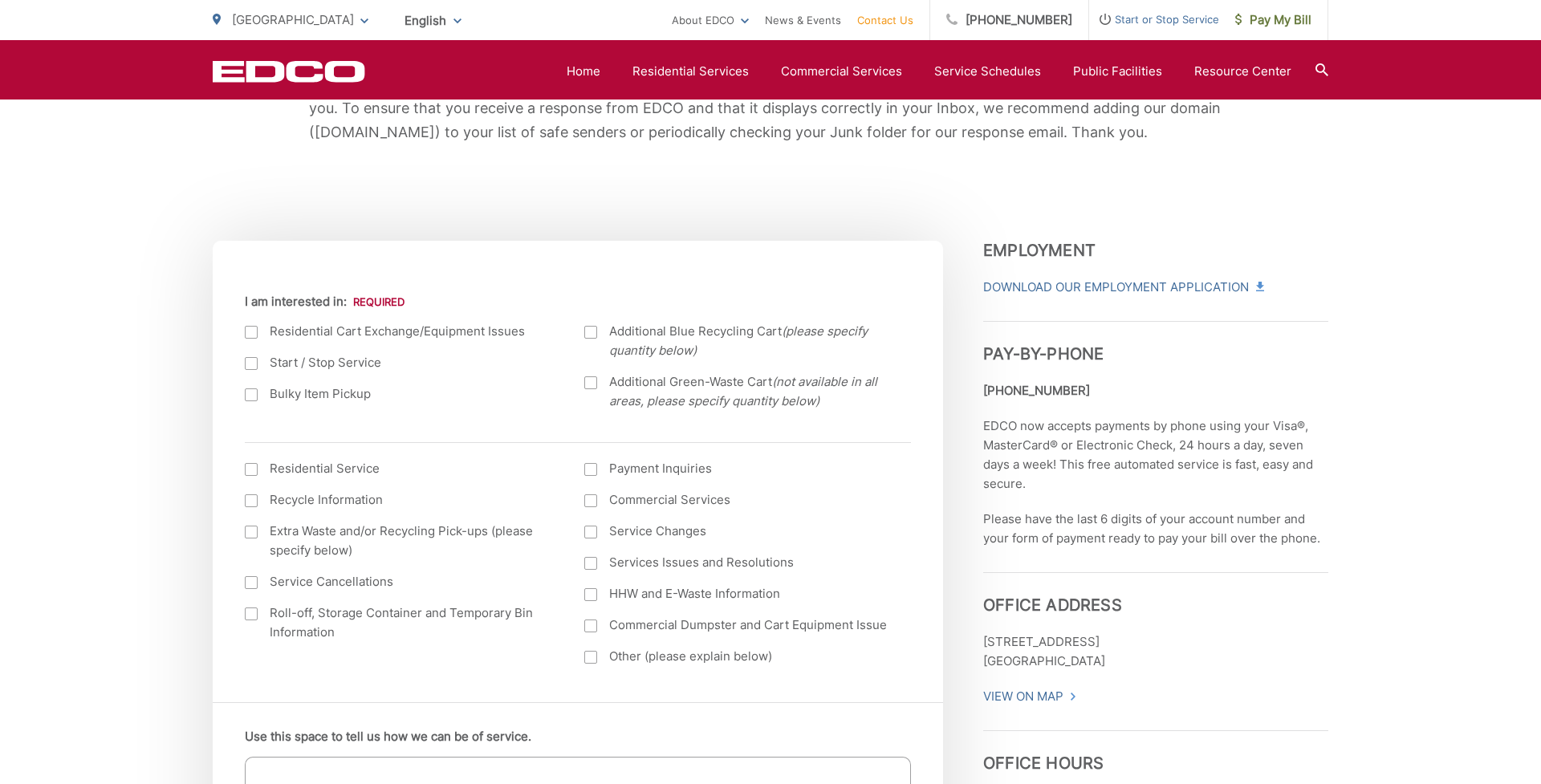scroll, scrollTop: 482, scrollLeft: 0, axis: vertical 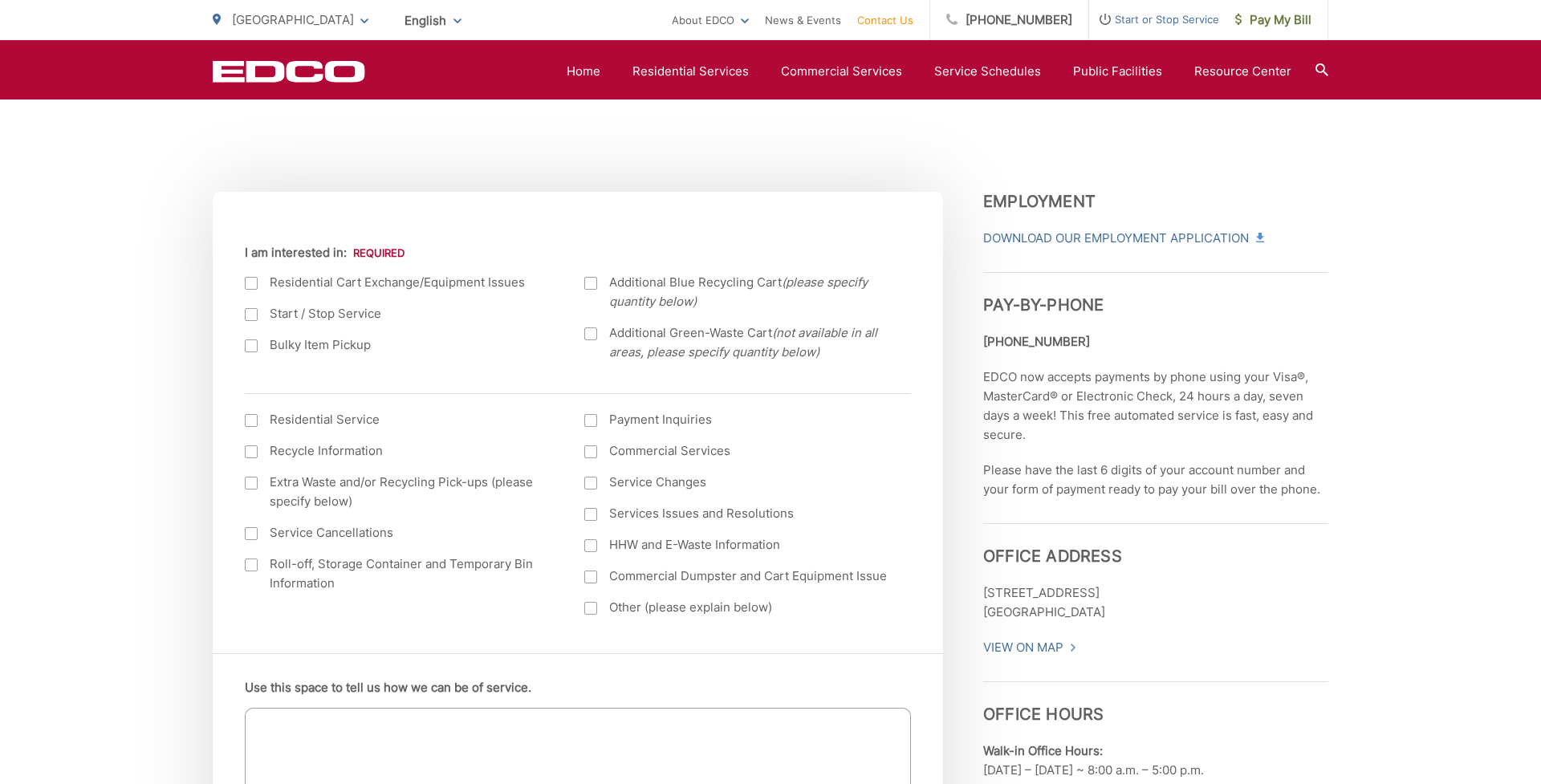 click on "Residential Cart Exchange/Equipment Issues" at bounding box center [398, 282] 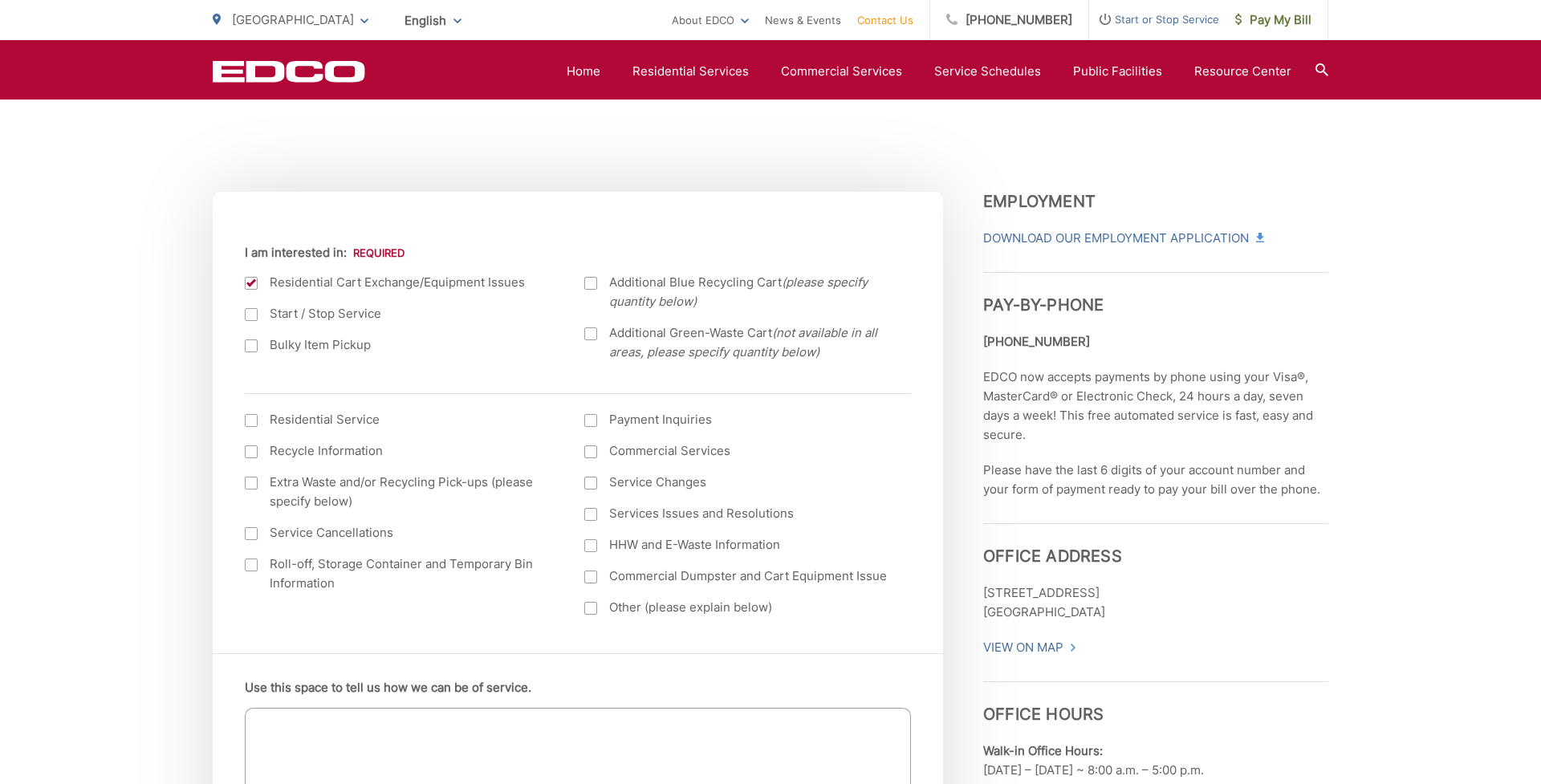 click on "Residential Cart Exchange/Equipment Issues" at bounding box center (398, 282) 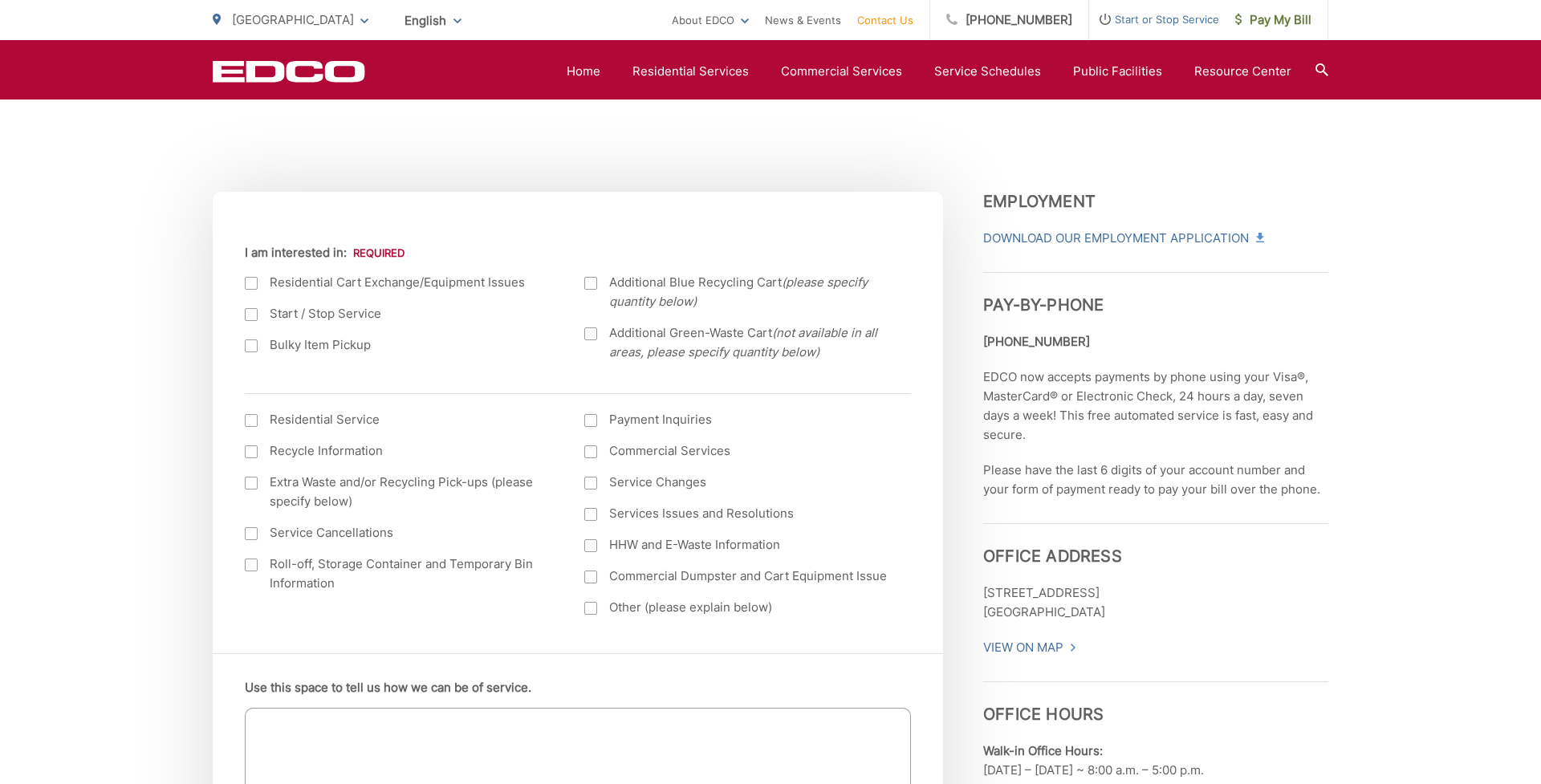 click on "Payment Inquiries" at bounding box center [738, 420] 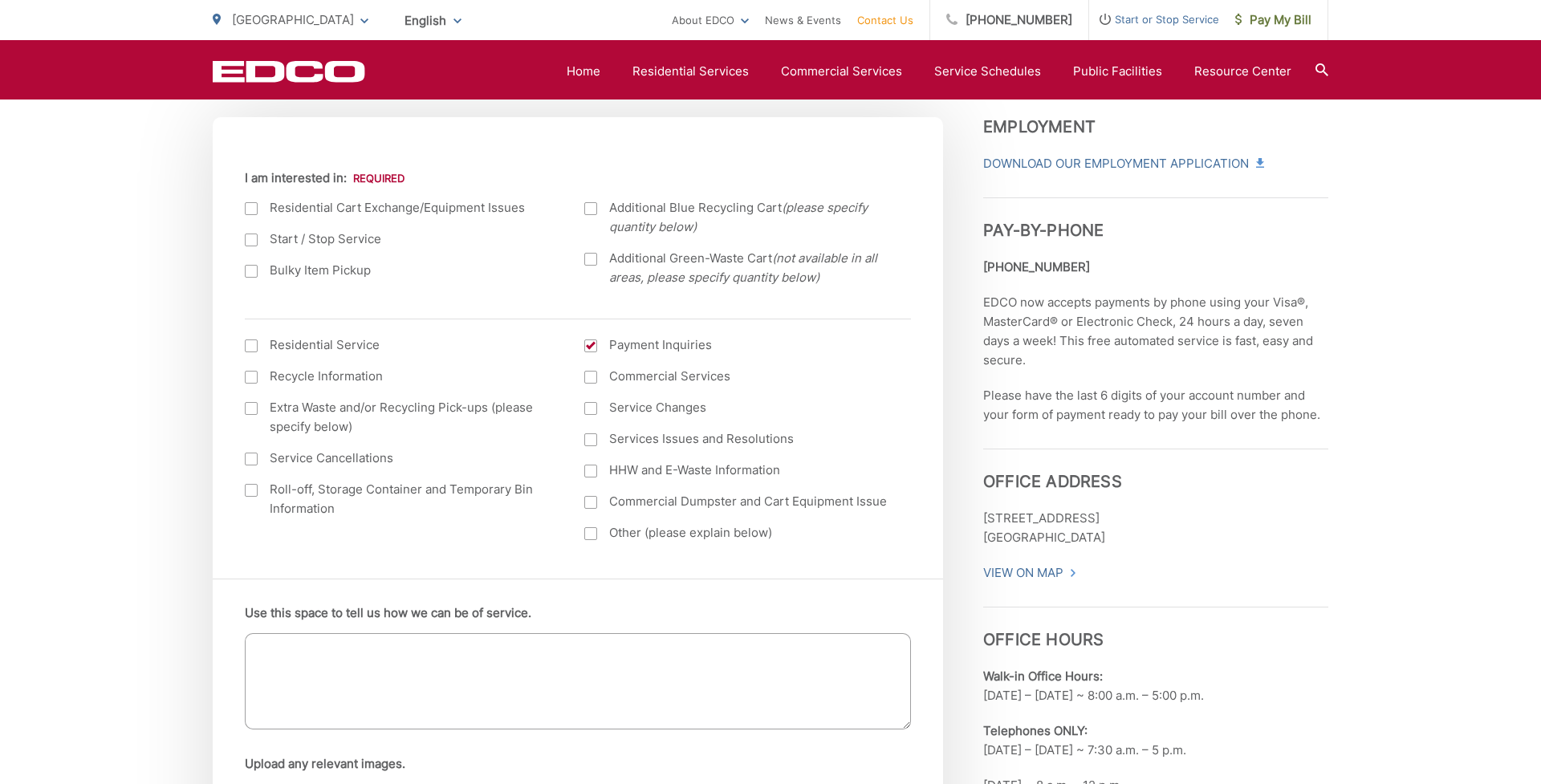 scroll, scrollTop: 598, scrollLeft: 0, axis: vertical 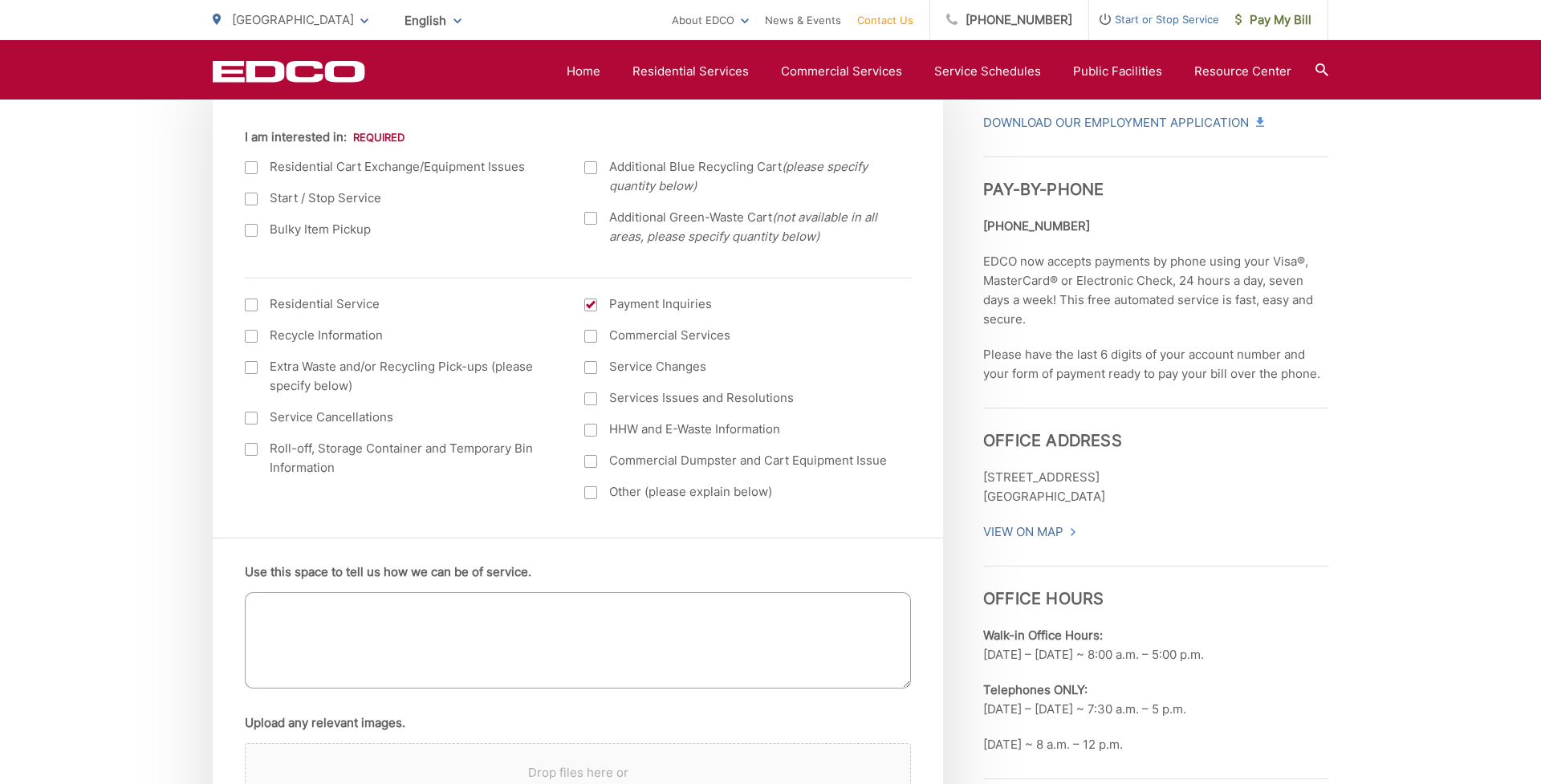click on "Use this space to tell us how we can be of service." at bounding box center (578, 640) 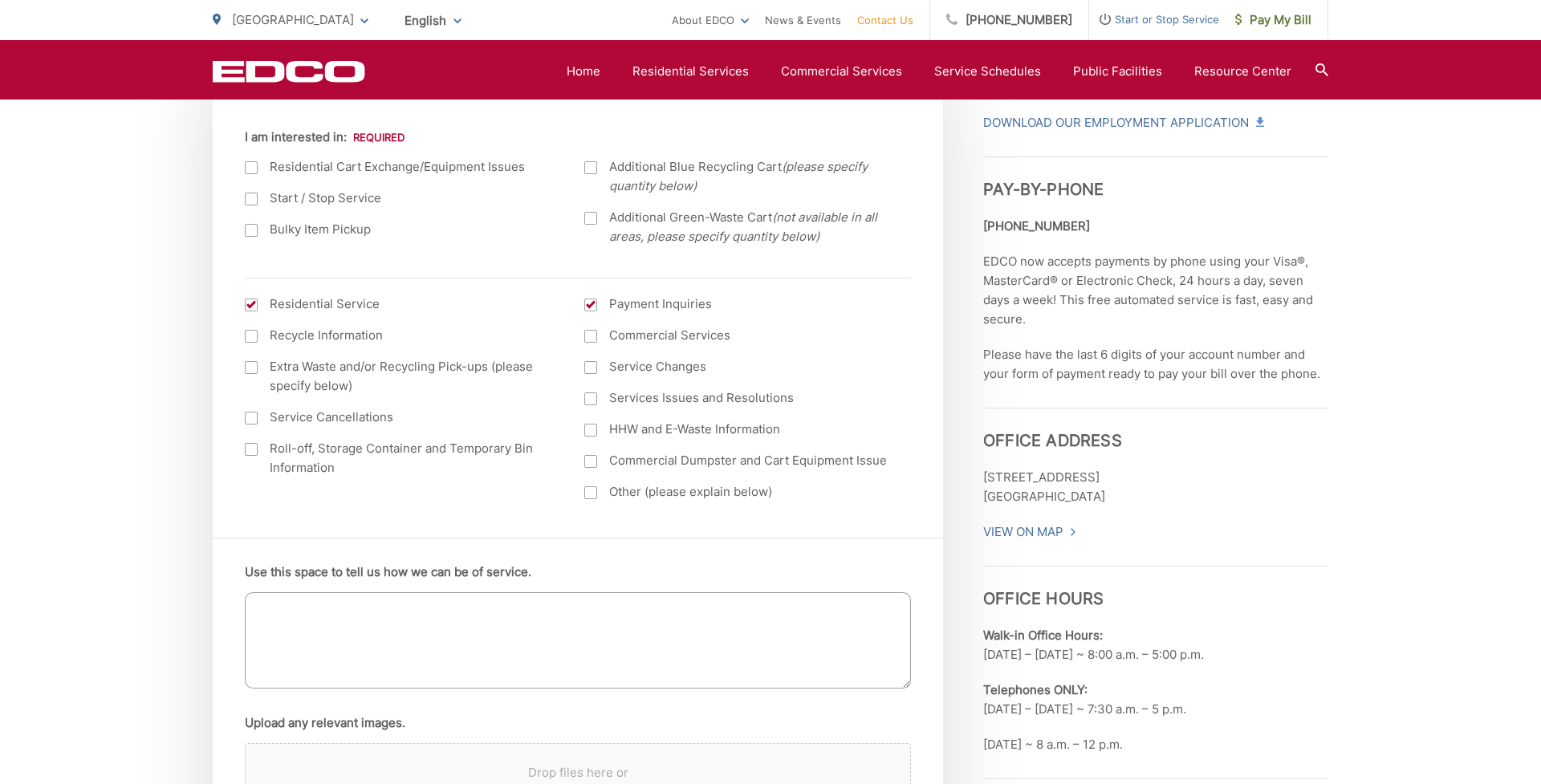 click on "Use this space to tell us how we can be of service." at bounding box center (578, 640) 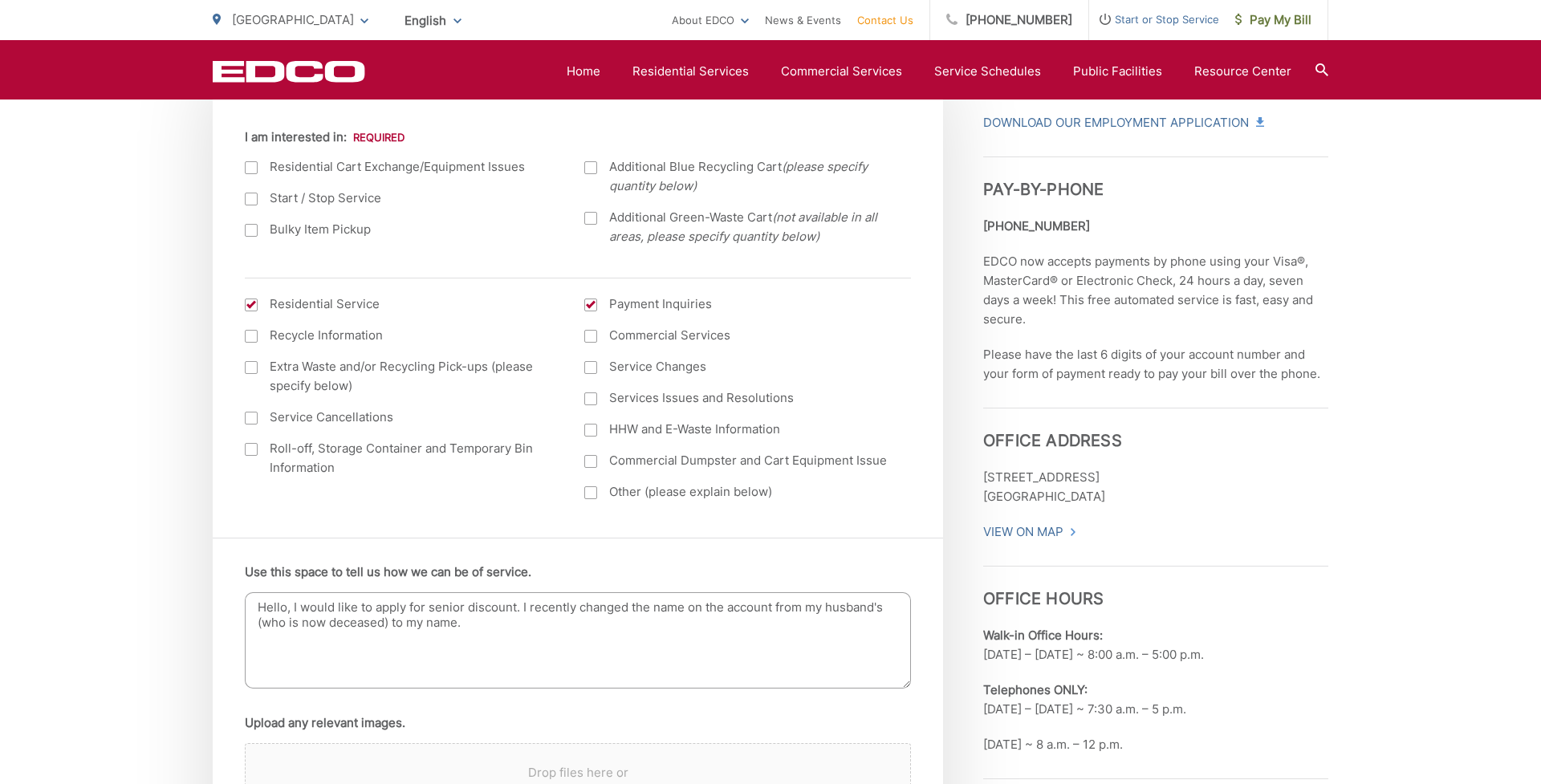 click on "Hello, I would like to apply for senior discount. I recently changed the name on the account from my husband's (who is now deceased) to my name." at bounding box center (578, 640) 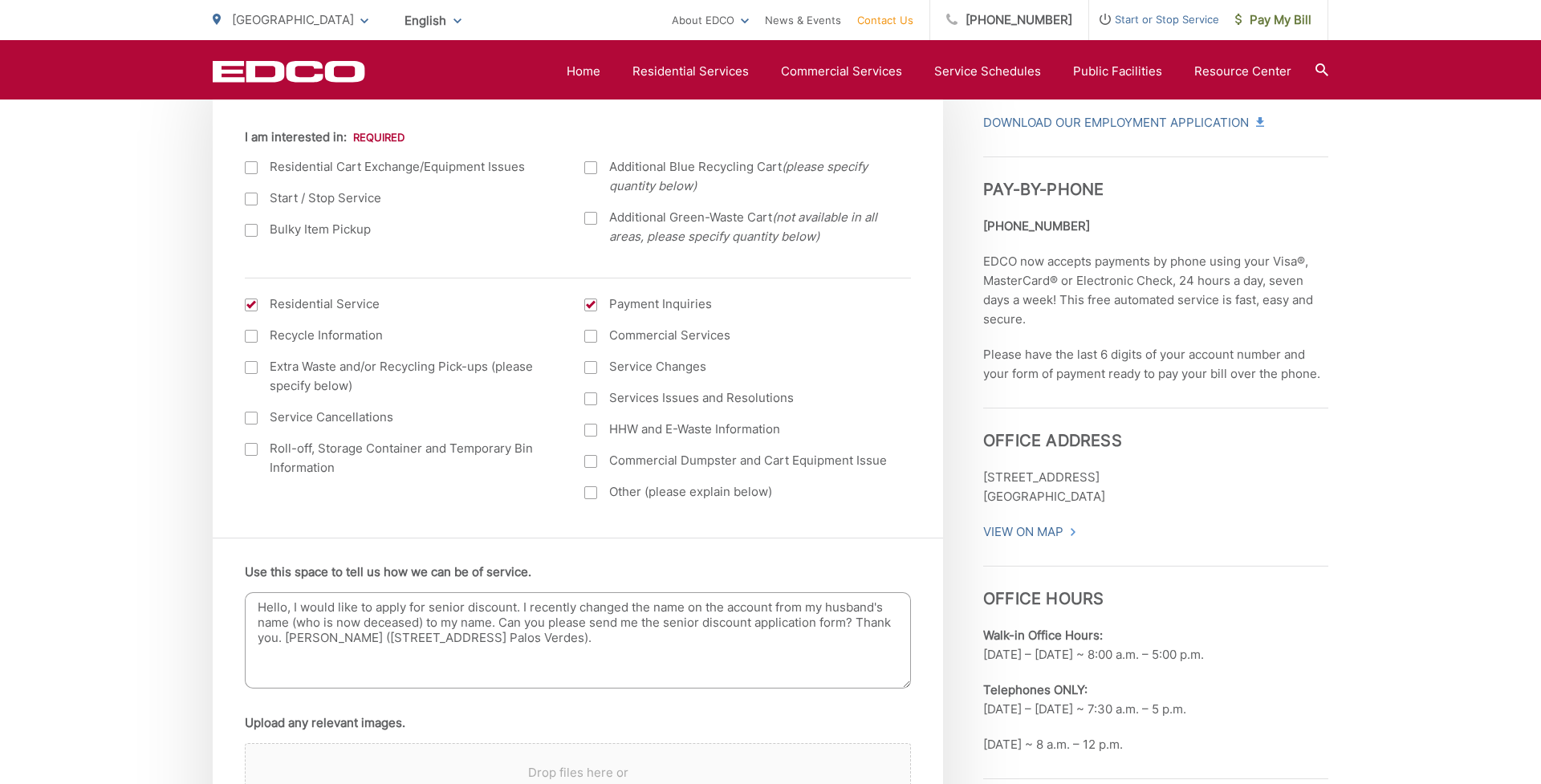 click on "Hello, I would like to apply for senior discount. I recently changed the name on the account from my husband's name (who is now deceased) to my name. Can you please send me the senior discount application form? Thank you. Bernice Miao (2791 Vista Mesa Drive, Rancho Palos Verdes)." at bounding box center (578, 640) 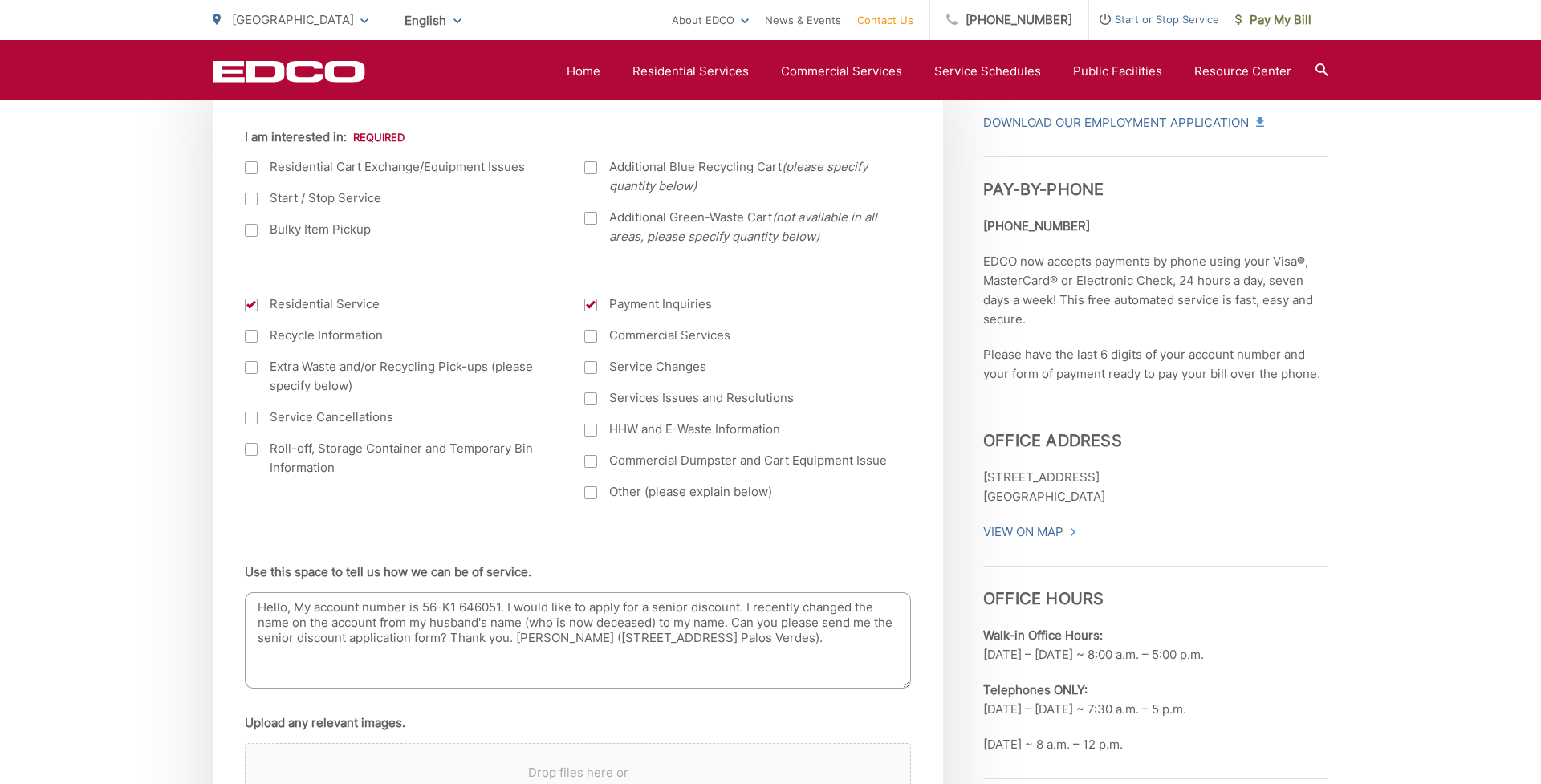 click on "Hello, My account number is 56-K1 646051. I would like to apply for a senior discount. I recently changed the name on the account from my husband's name (who is now deceased) to my name. Can you please send me the senior discount application form? Thank you. Bernice Miao (2791 Vista Mesa Drive, Rancho Palos Verdes)." at bounding box center (578, 640) 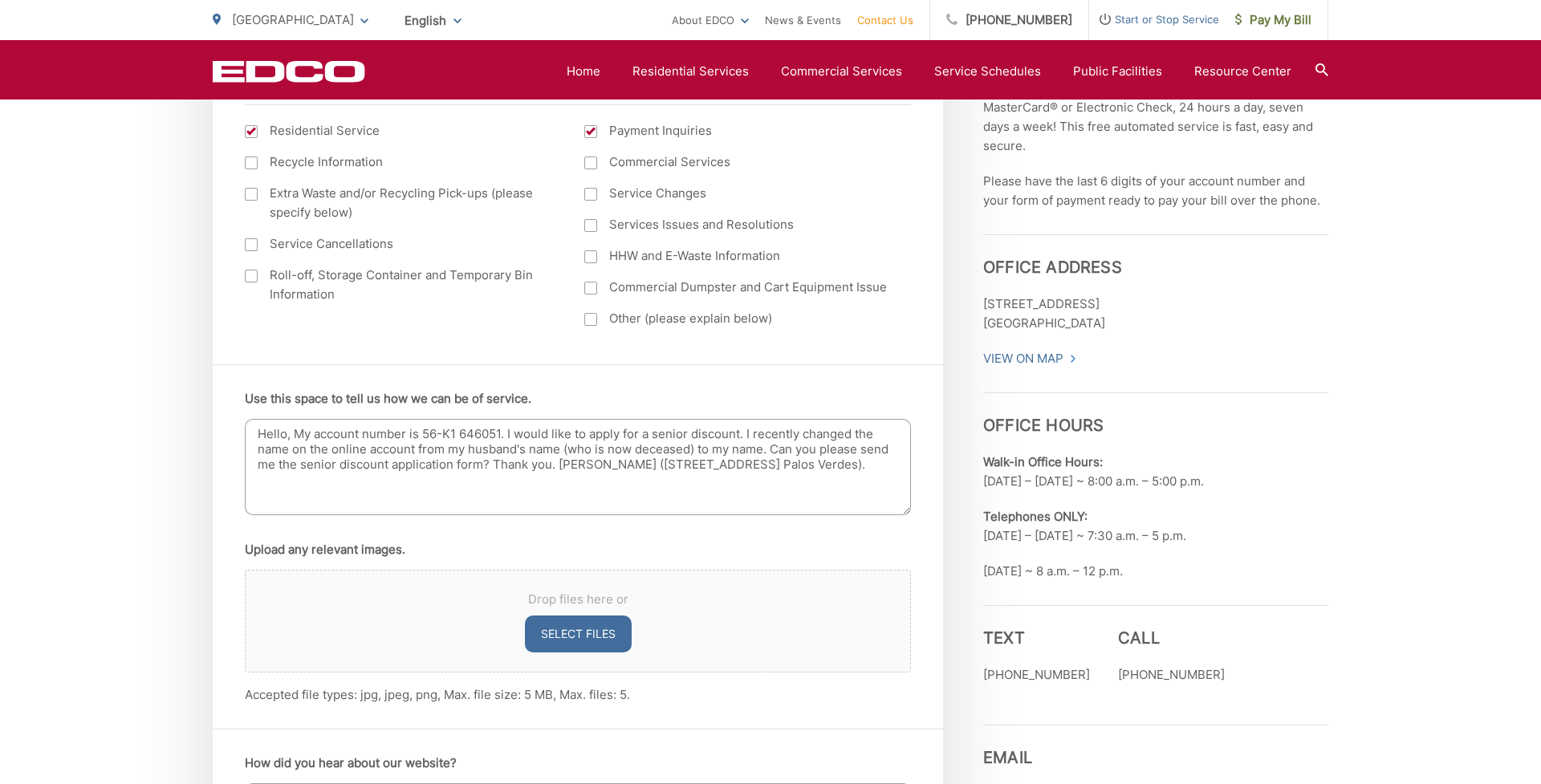 scroll, scrollTop: 1372, scrollLeft: 0, axis: vertical 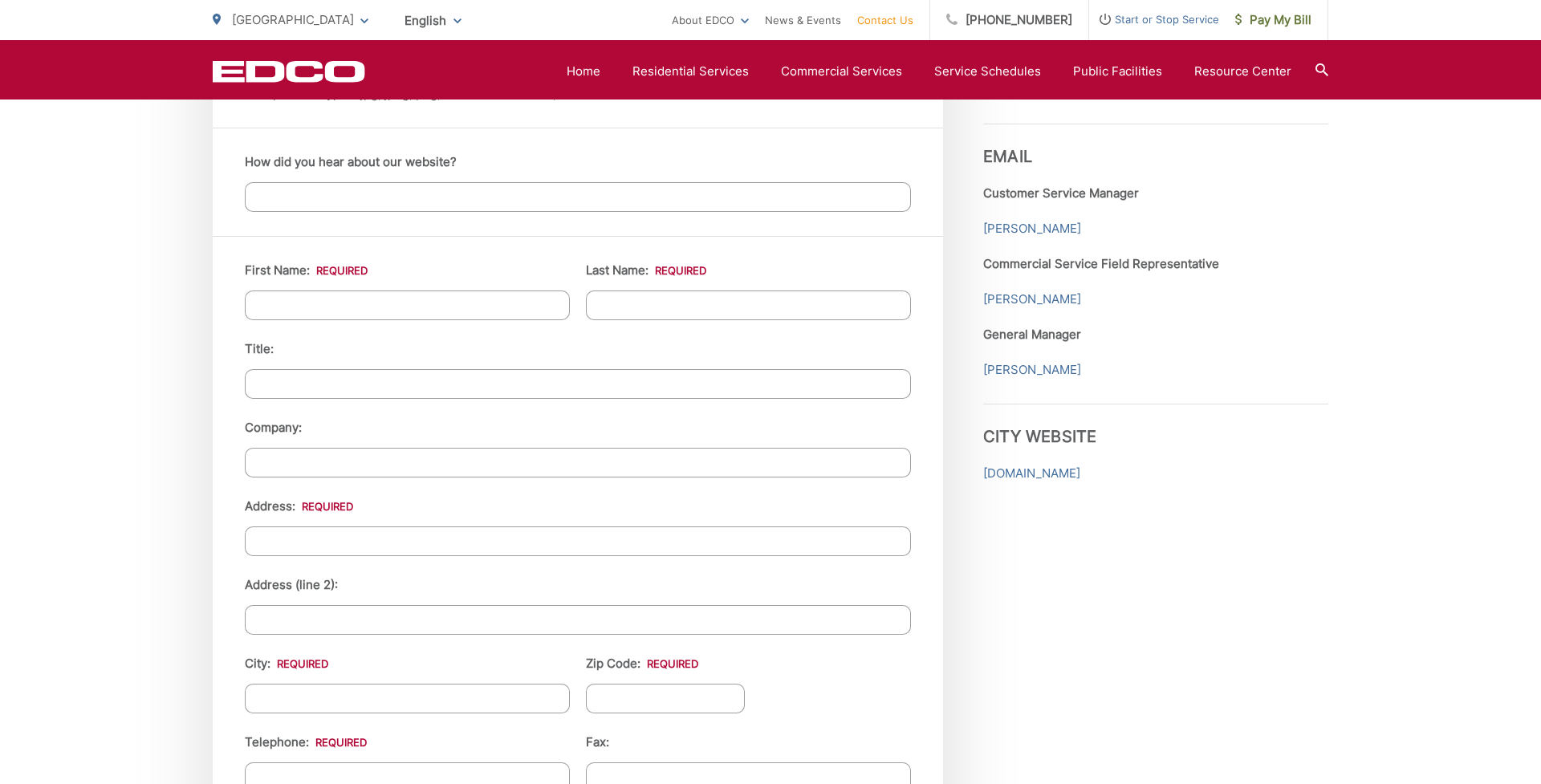 type on "Hello, My account number is 56-K1 646051. I would like to apply for a senior discount. I recently changed the name on the online account from my husband's name (who is now deceased) to my name. Can you please send me the senior discount application form? Thank you. Bernice Miao (2791 Vista Mesa Drive, Rancho Palos Verdes)." 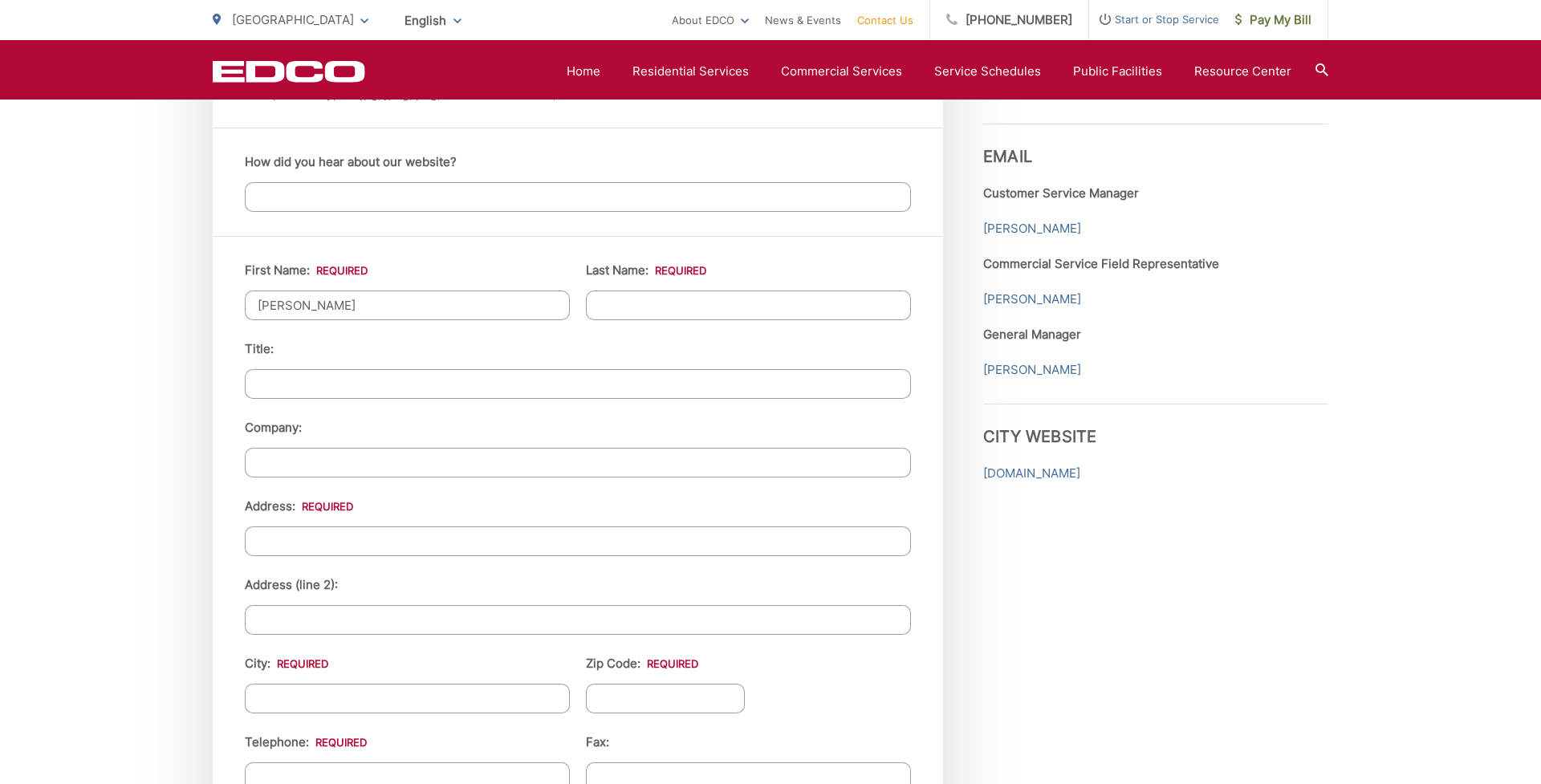 type on "Bernice" 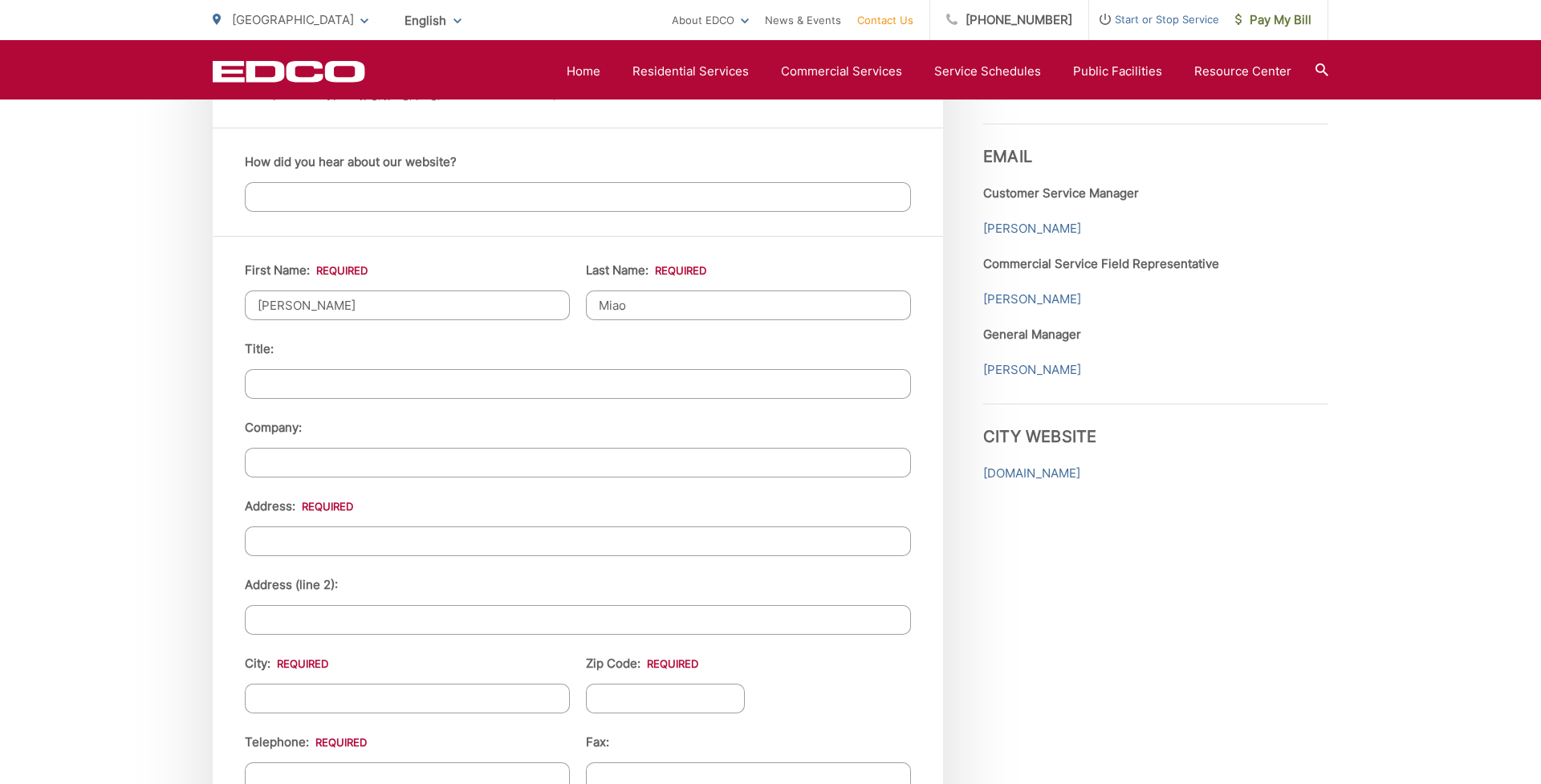 type on "Miao" 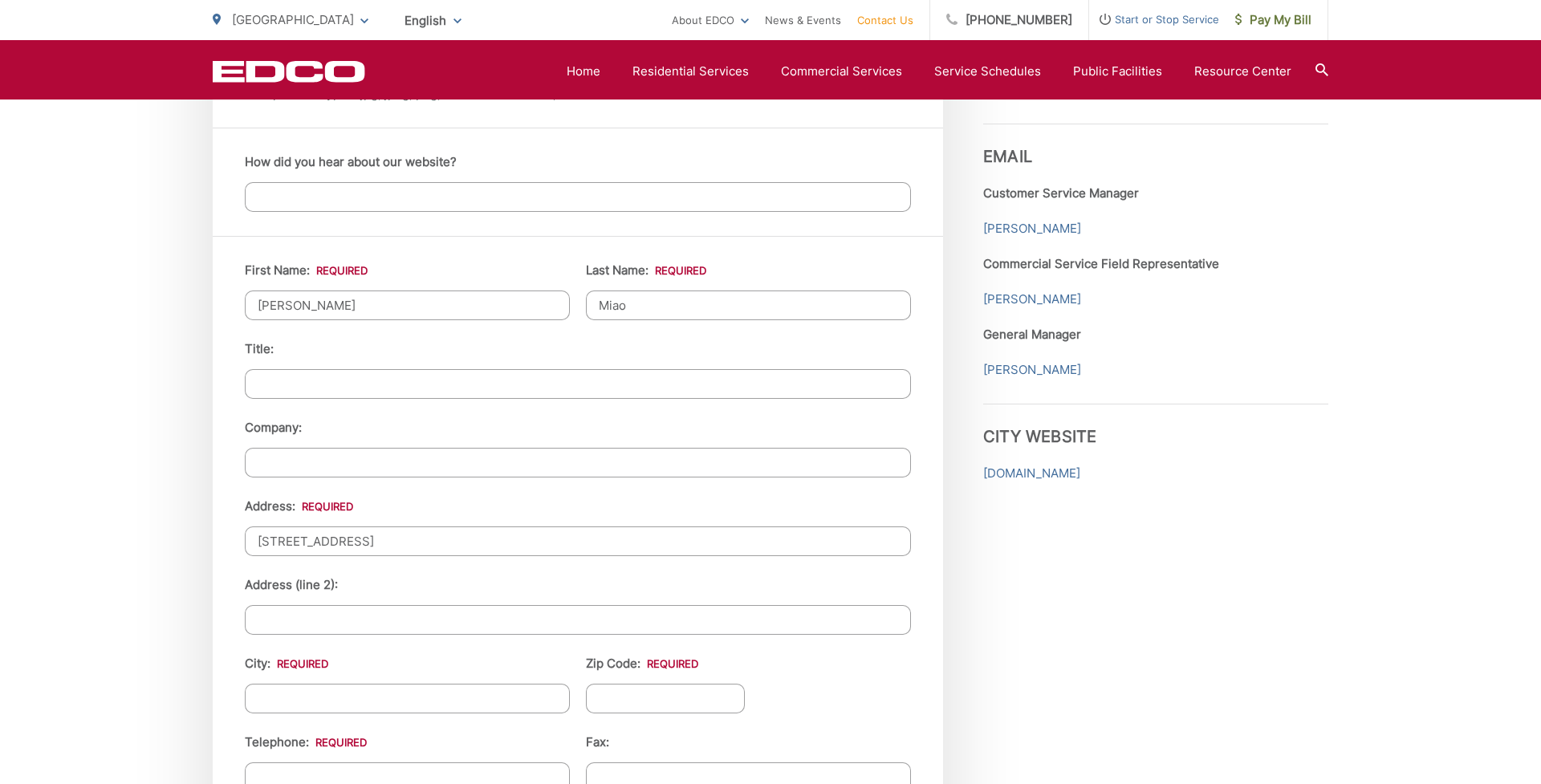 type on "2791 Vista Mesa Drive" 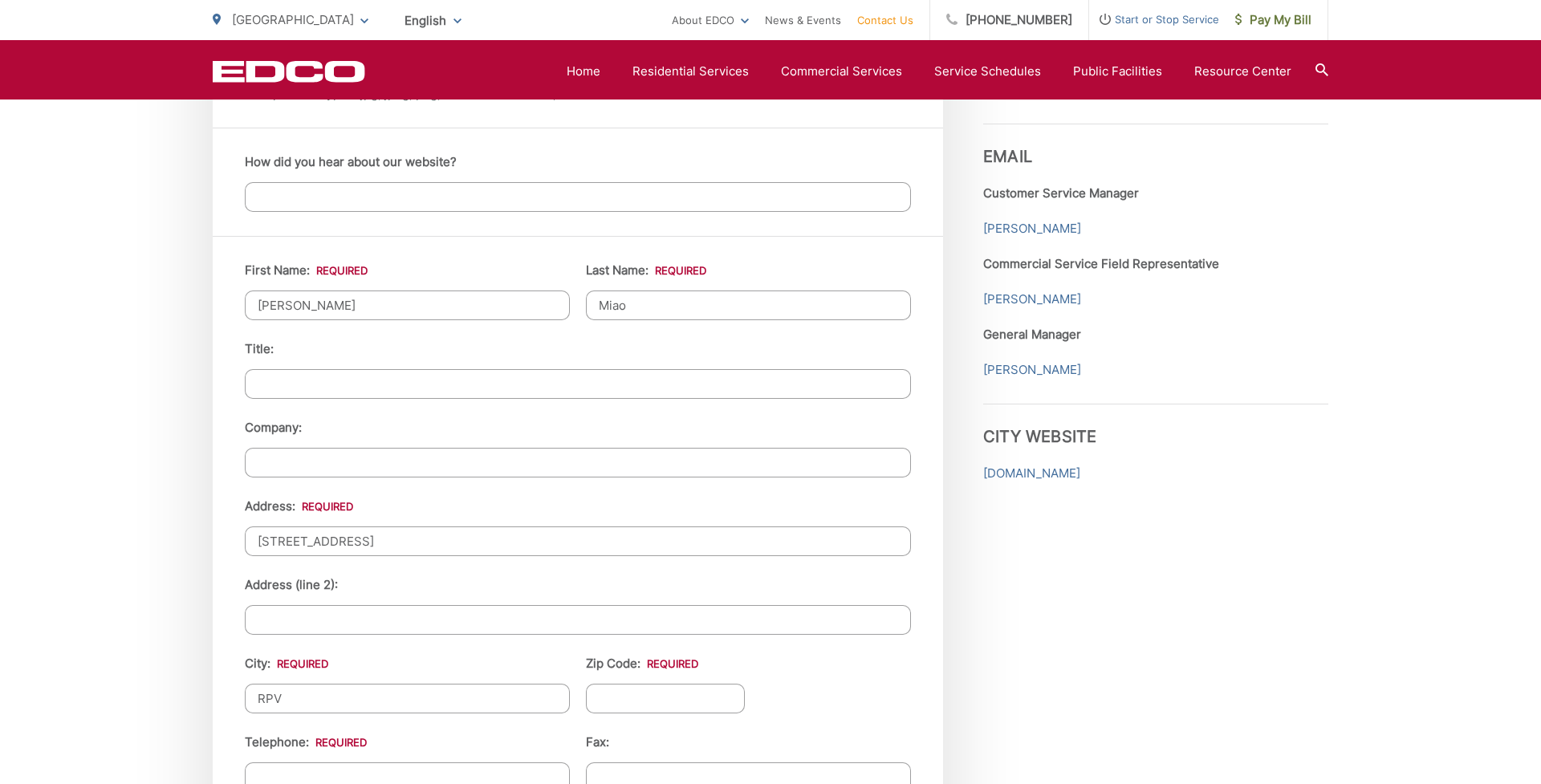 type on "RPV" 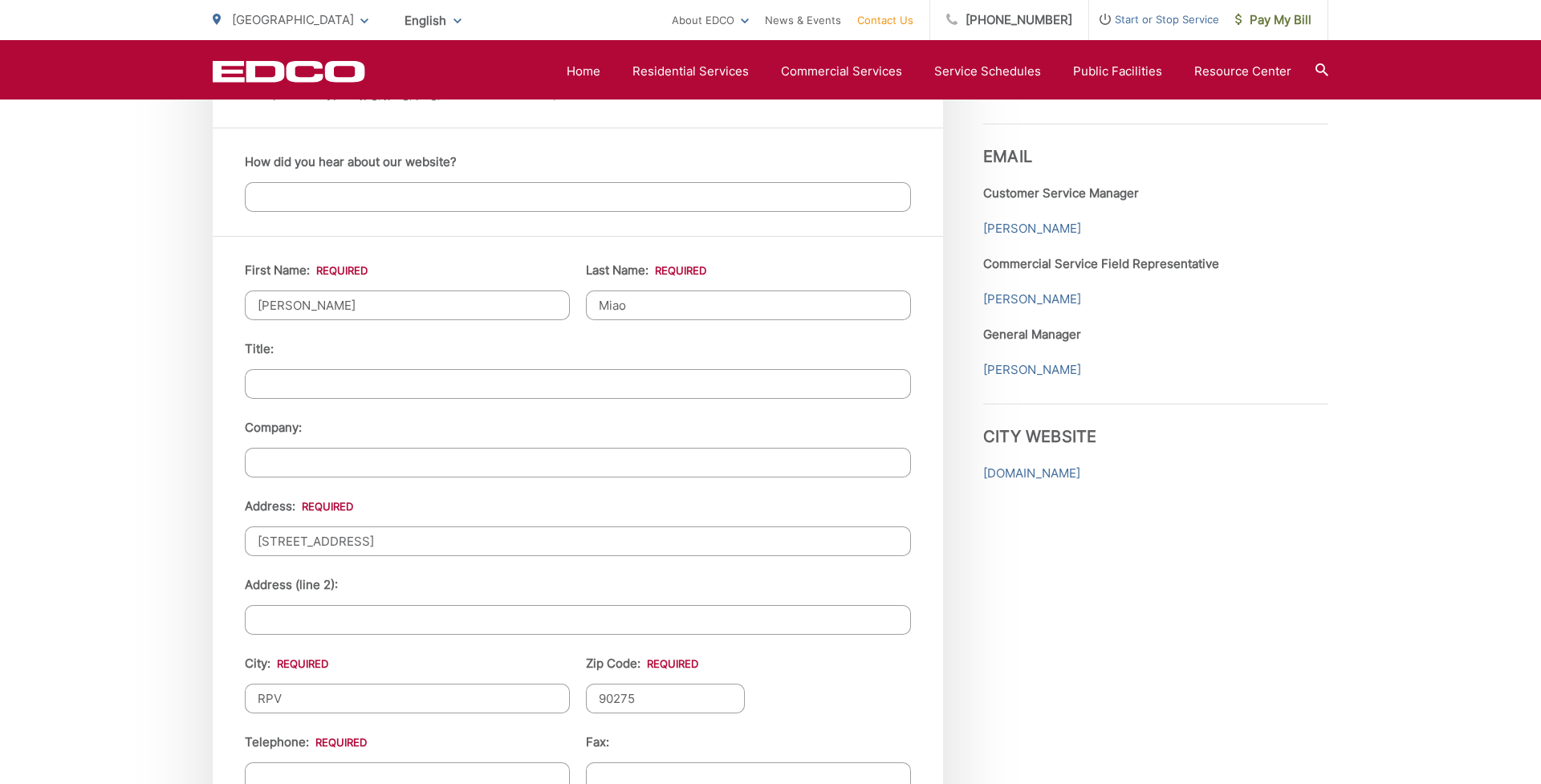 scroll, scrollTop: 1647, scrollLeft: 0, axis: vertical 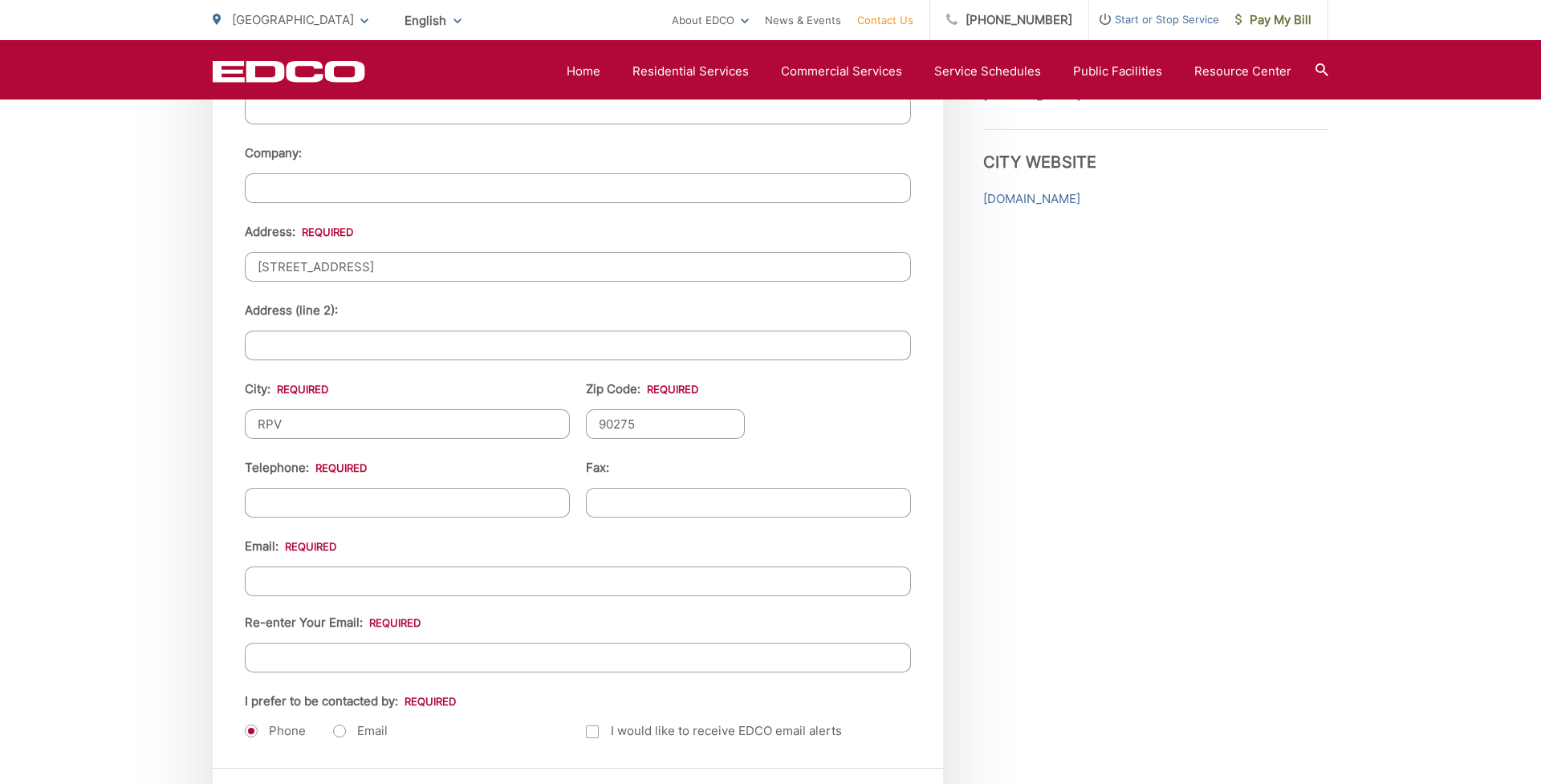 type on "90275" 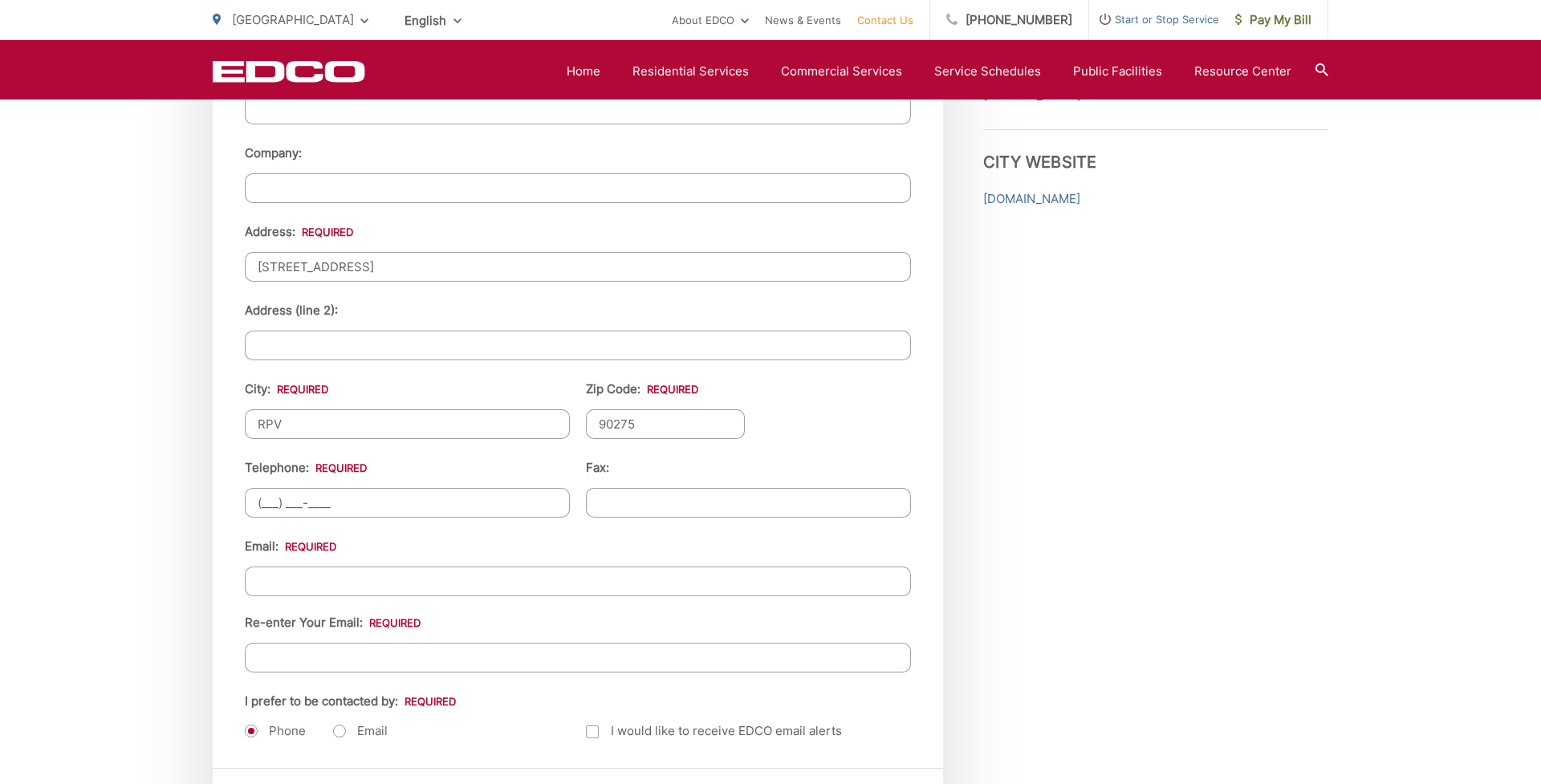 click on "(___) ___-____" at bounding box center (407, 502) 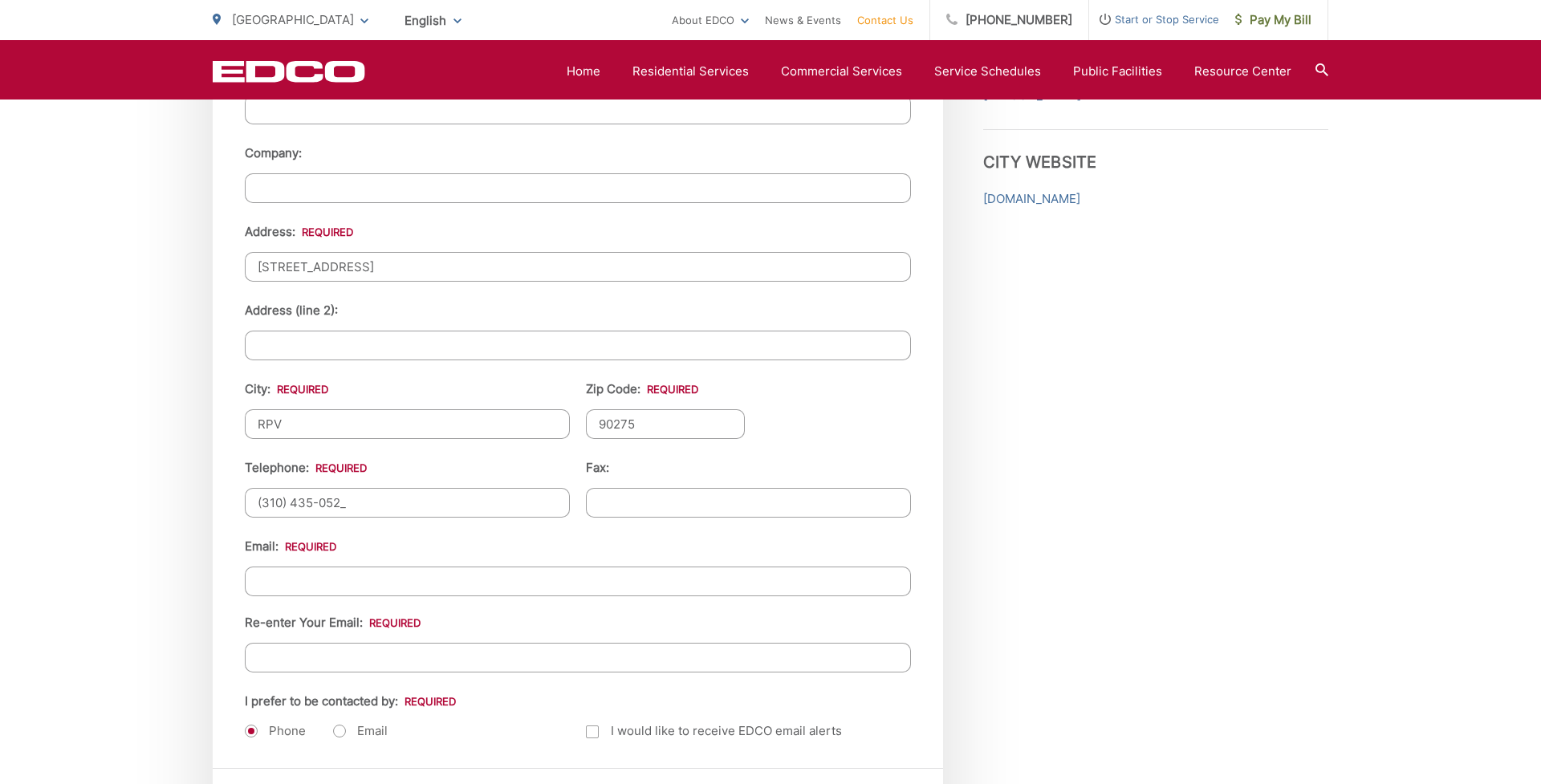 type on "(310) 435-0523" 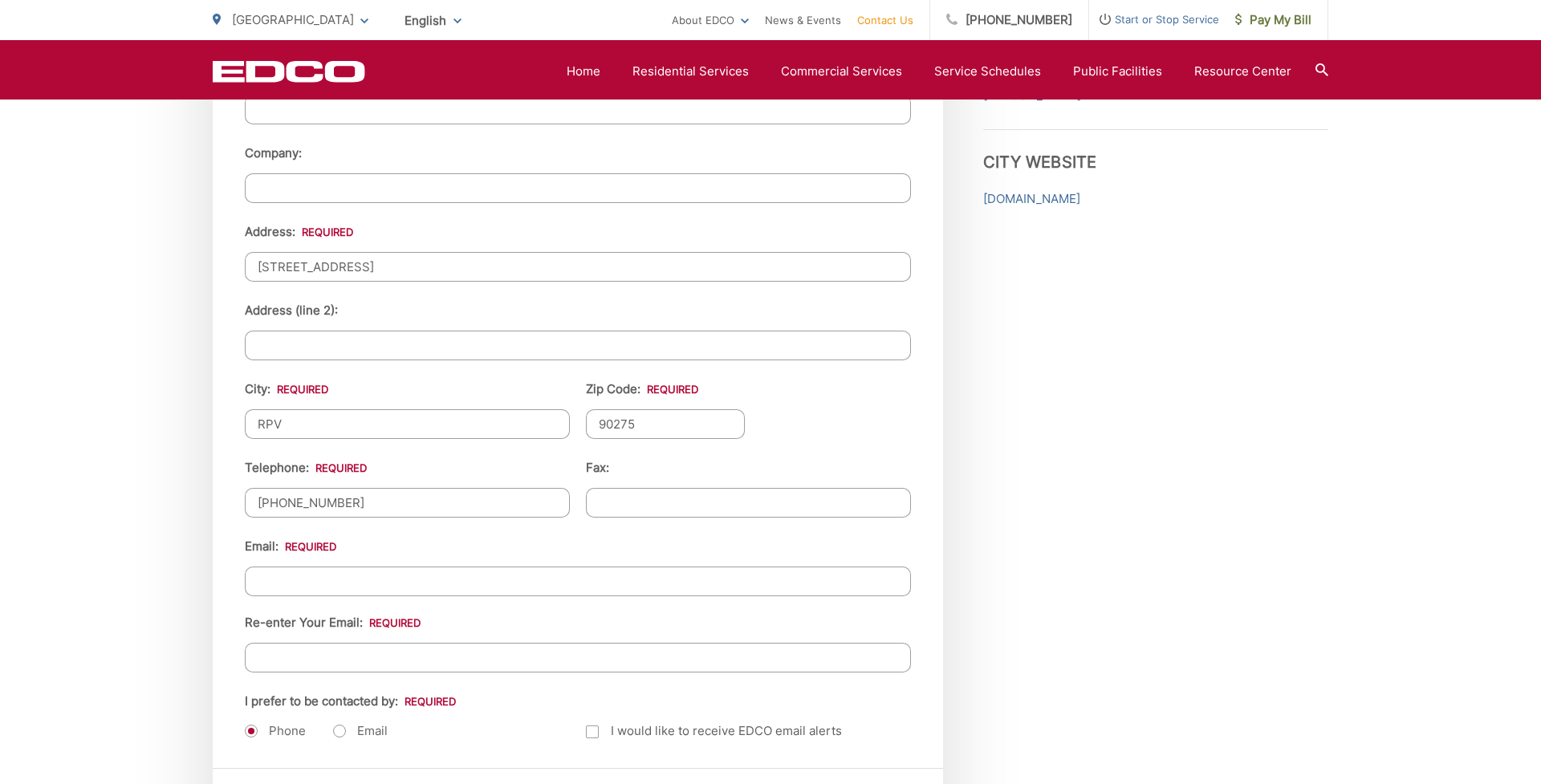 click on "Email *" at bounding box center [578, 581] 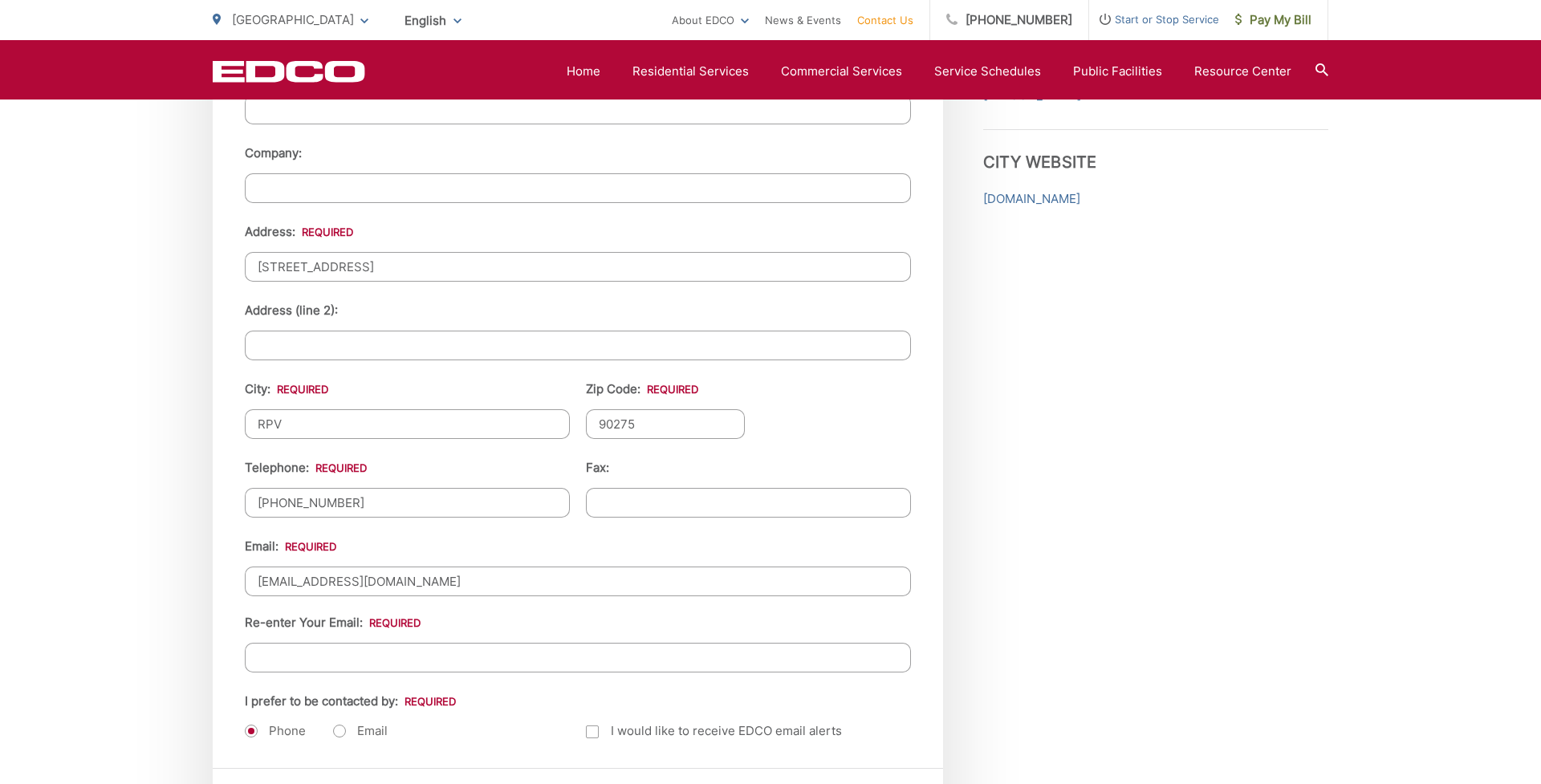 type on "lingmiao2003@yahoo.com" 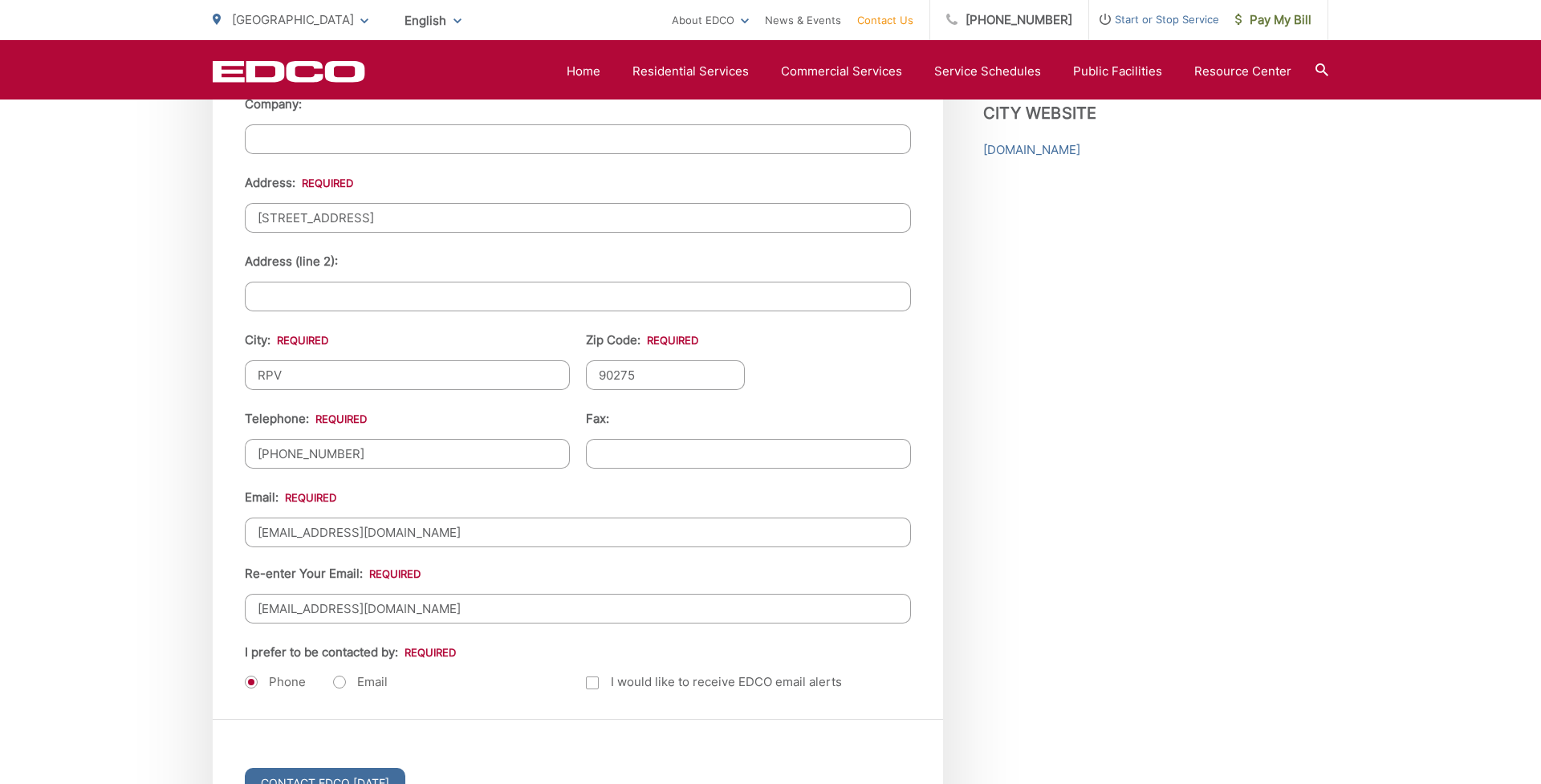 scroll, scrollTop: 1806, scrollLeft: 0, axis: vertical 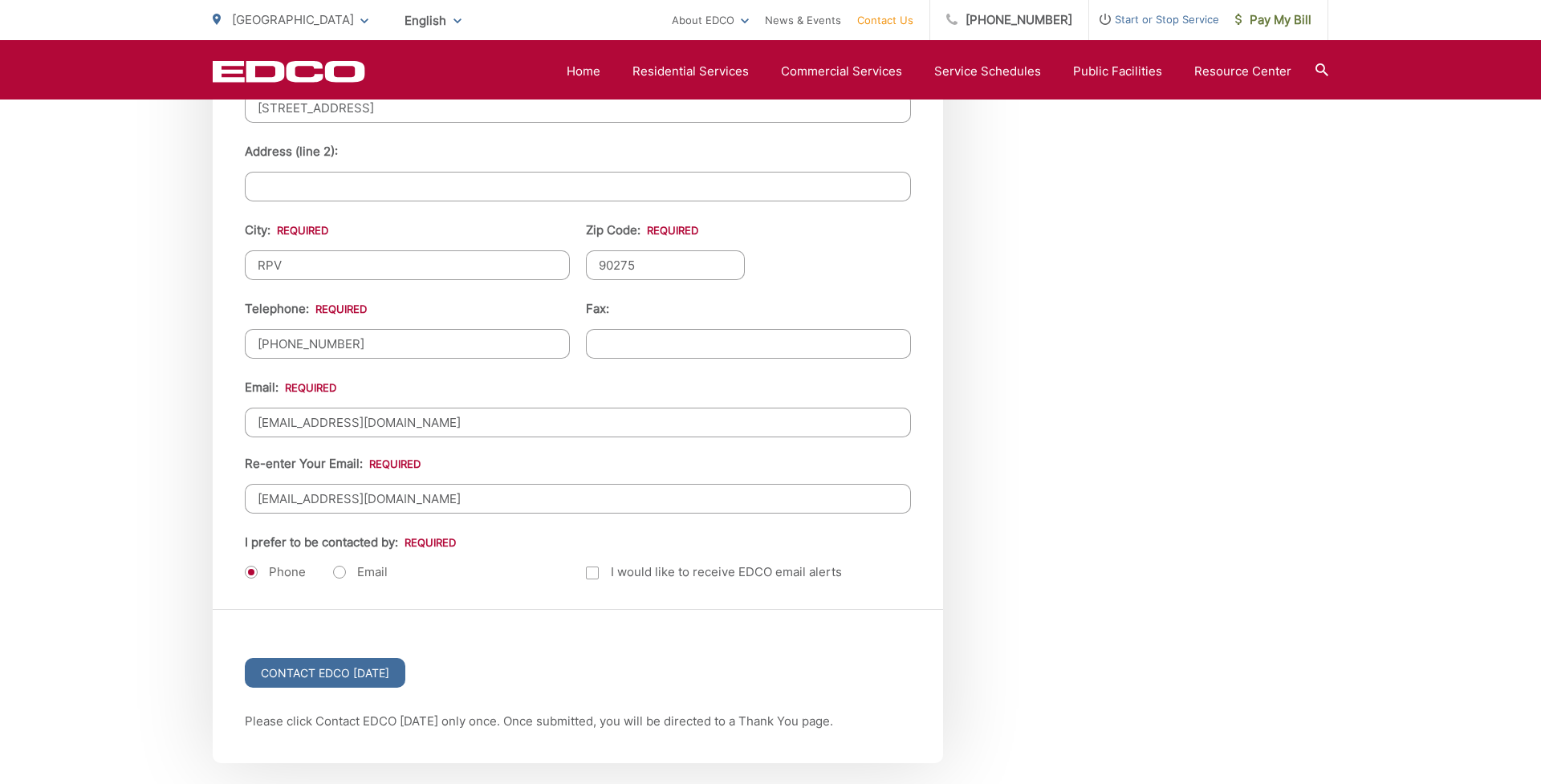 type on "lingmiao2003@yahoo.com" 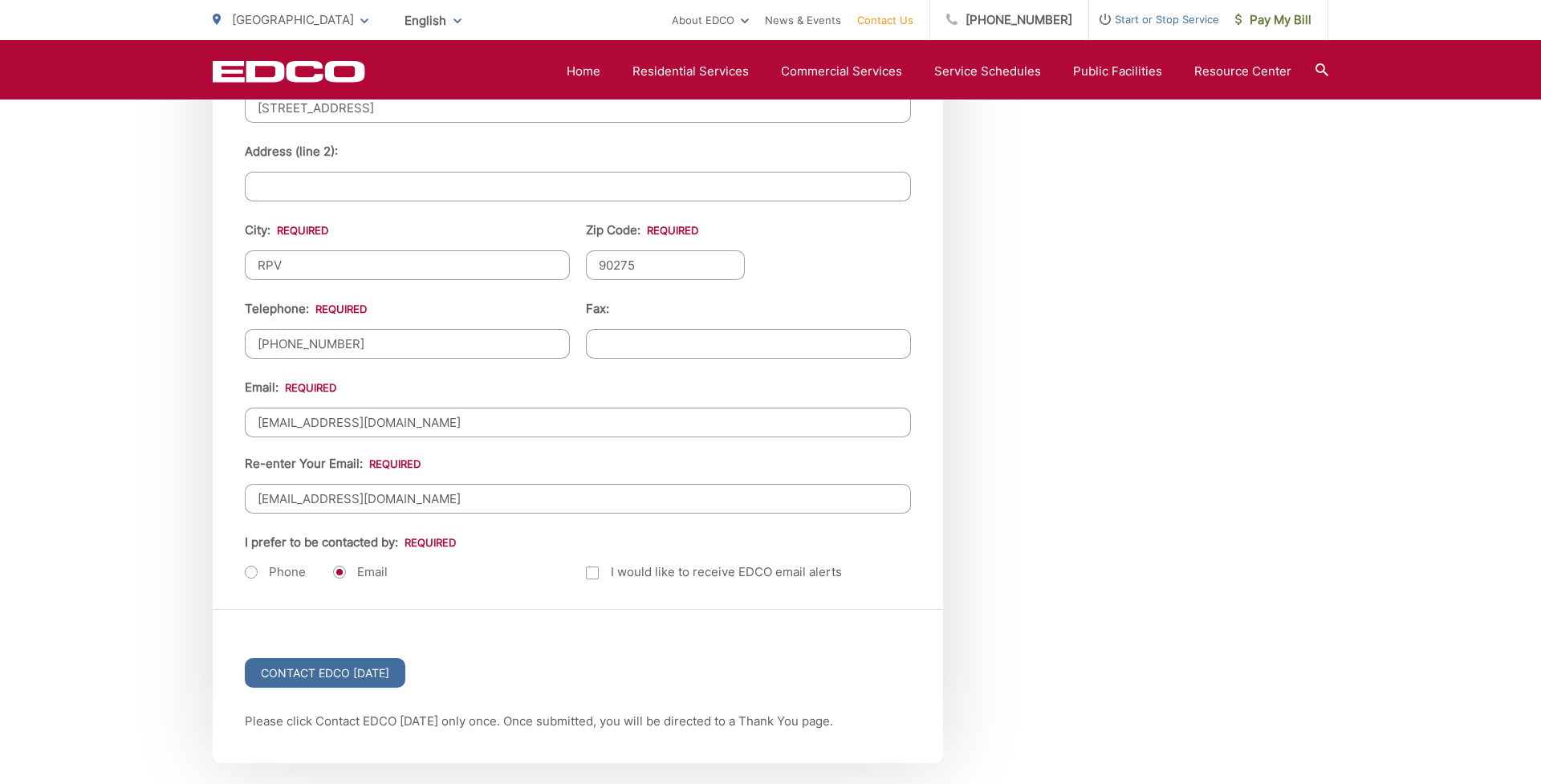 click on "lingmiao2003@yahoo.com" at bounding box center (578, 422) 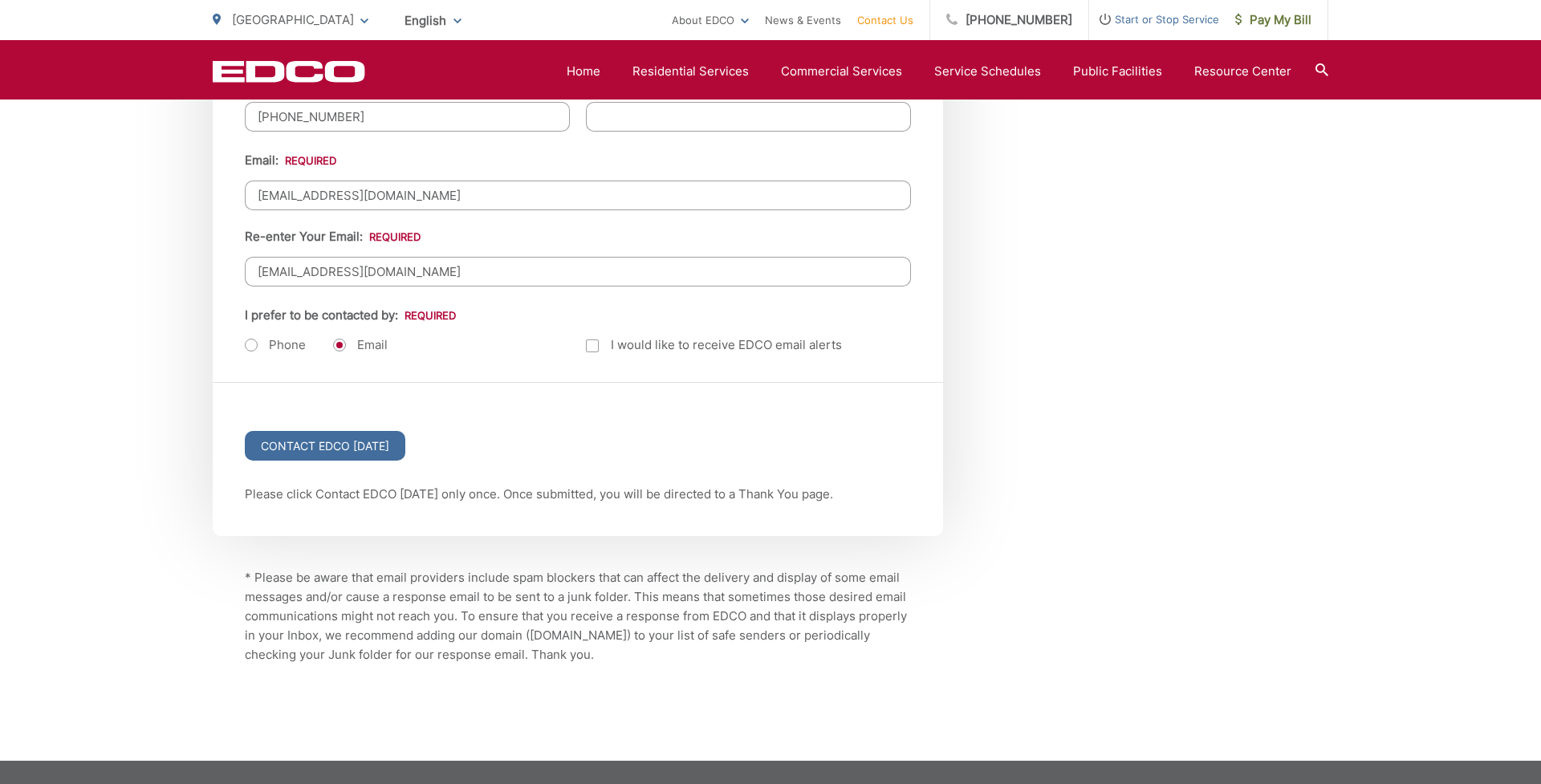 click on "Contact EDCO Today" at bounding box center (578, 433) 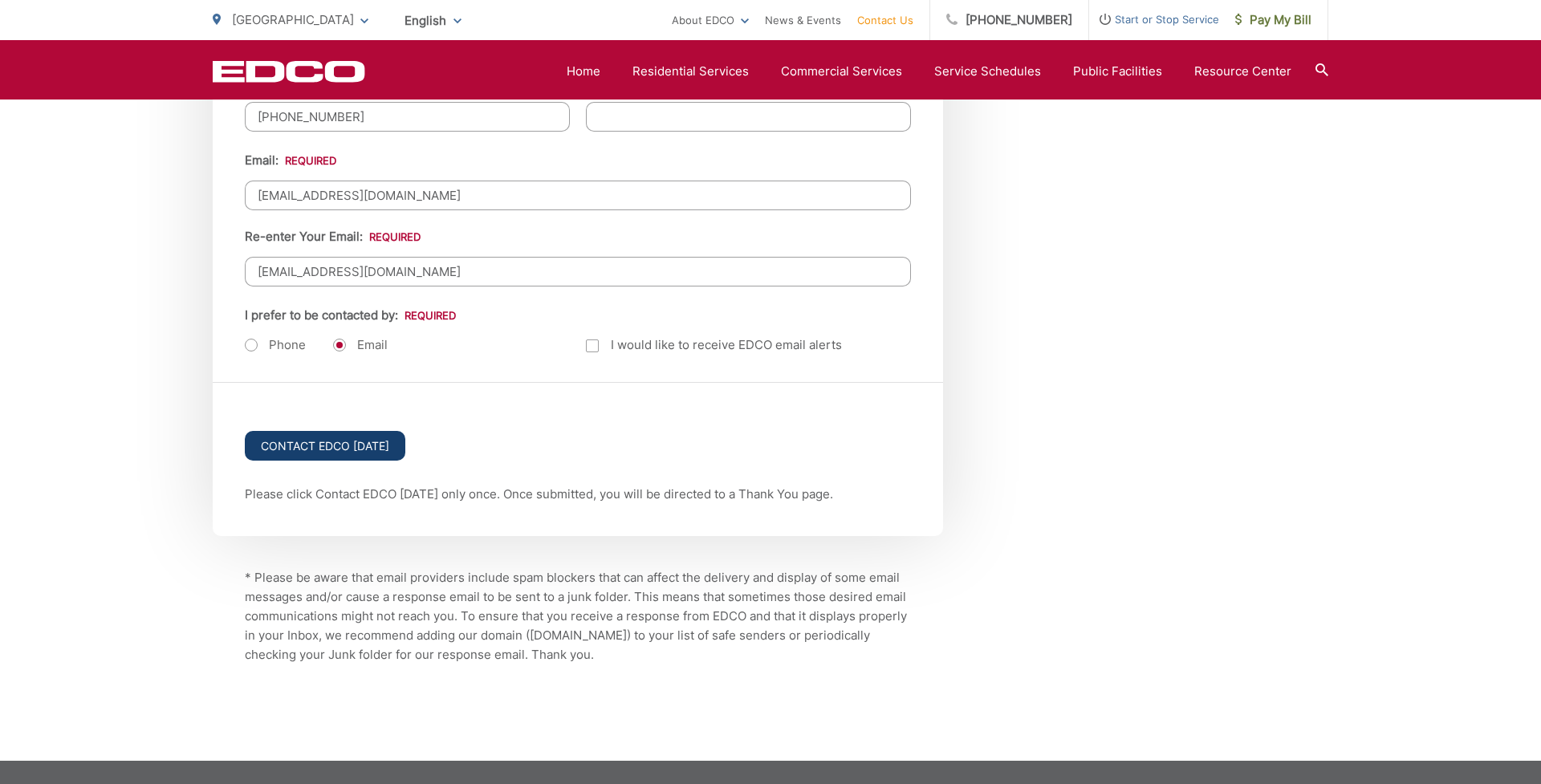 click on "Contact EDCO Today" at bounding box center [325, 445] 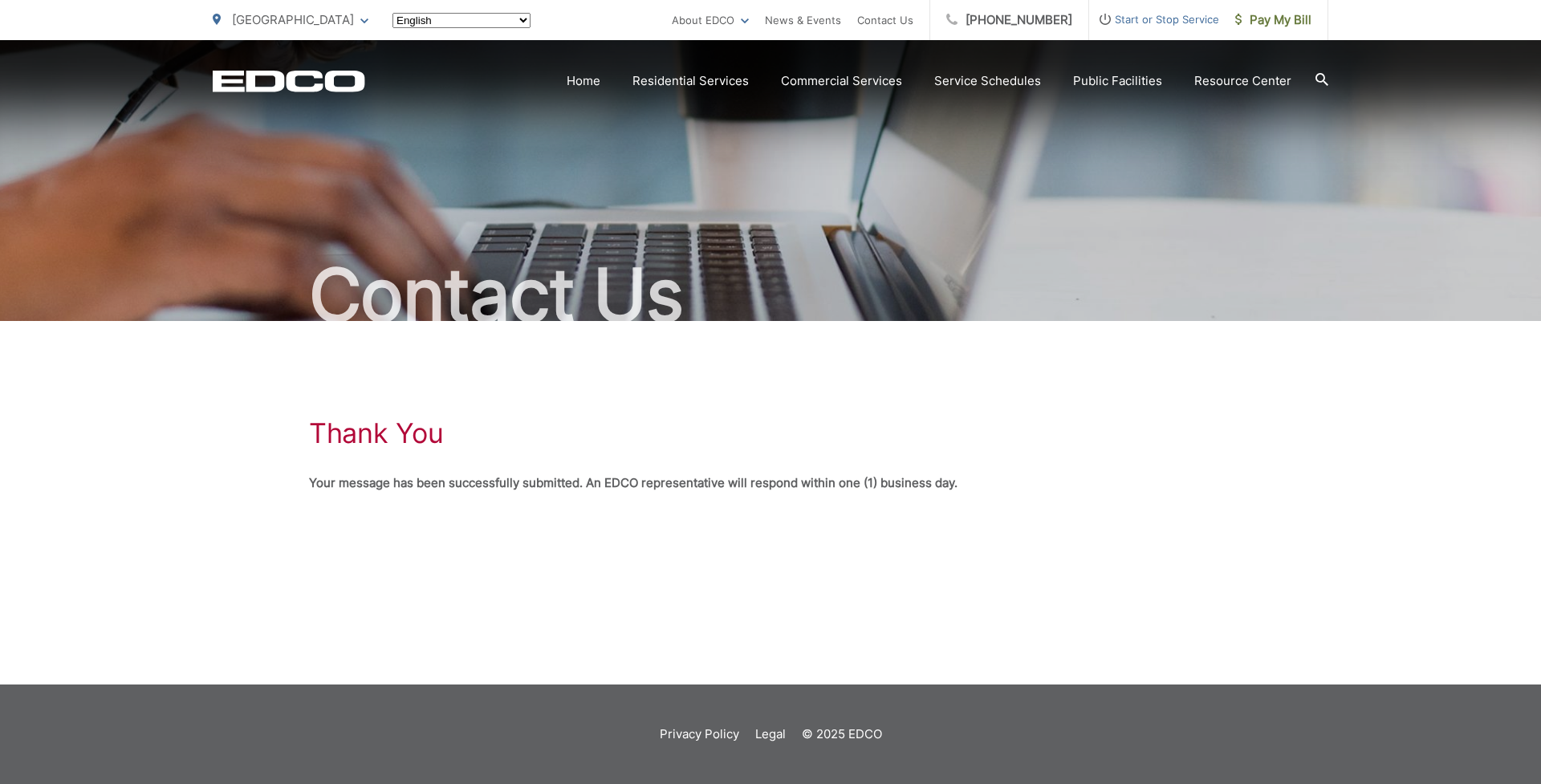 scroll, scrollTop: 0, scrollLeft: 0, axis: both 